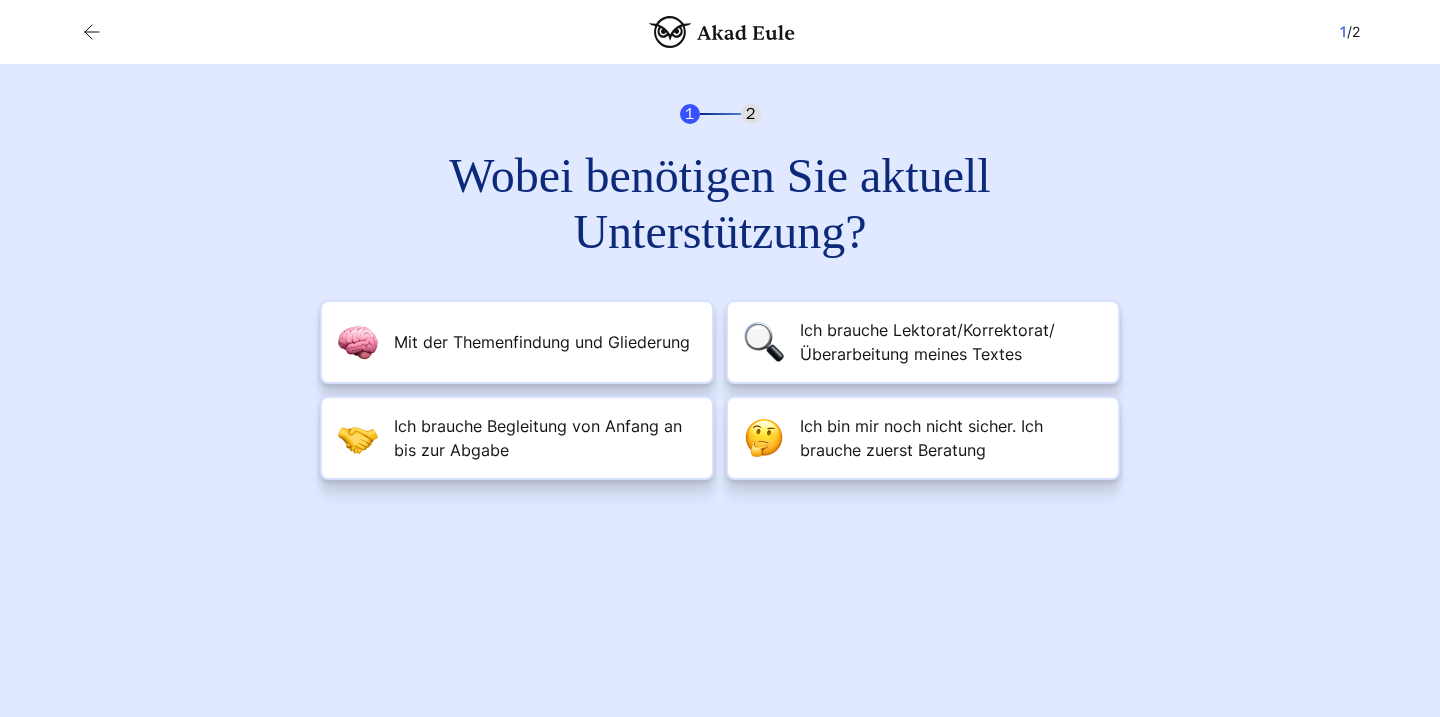 scroll, scrollTop: 0, scrollLeft: 0, axis: both 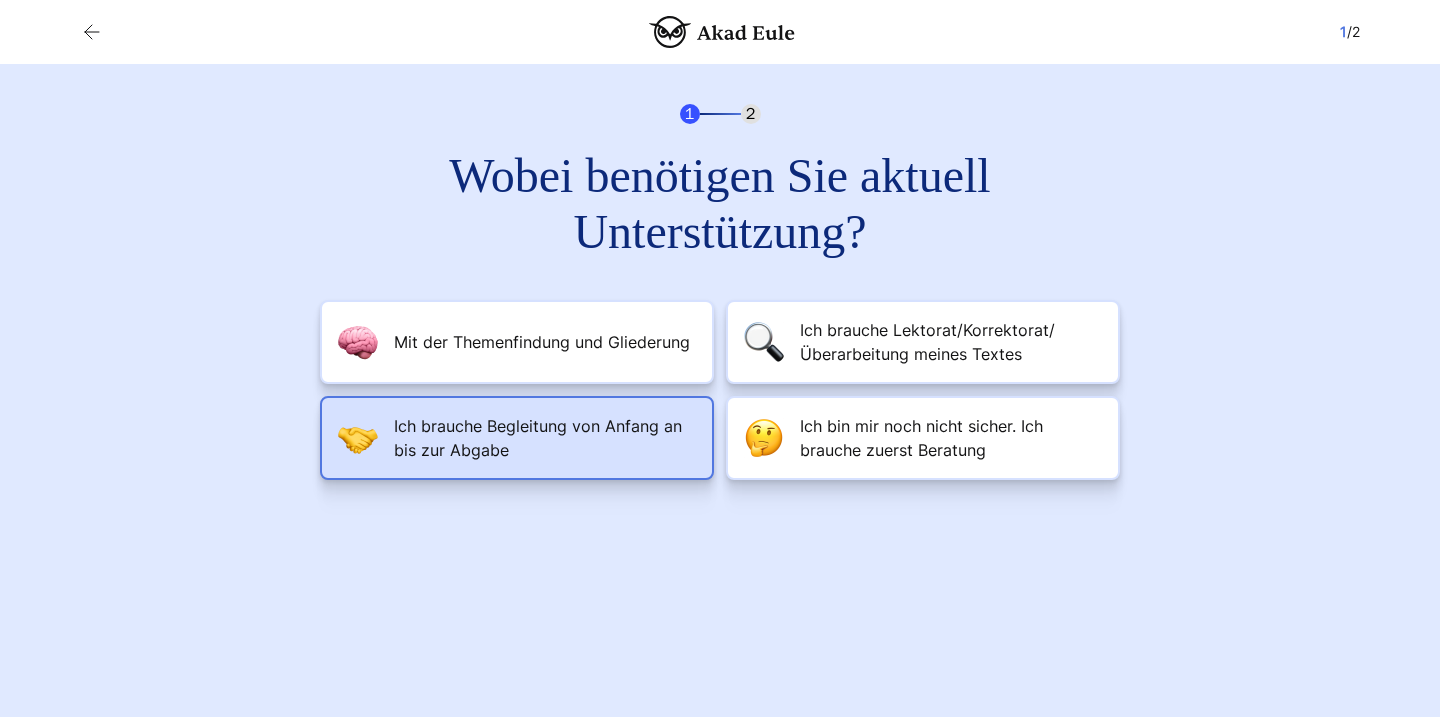 click on "Ich brauche Begleitung von Anfang an bis zur Abgabe" at bounding box center (542, 342) 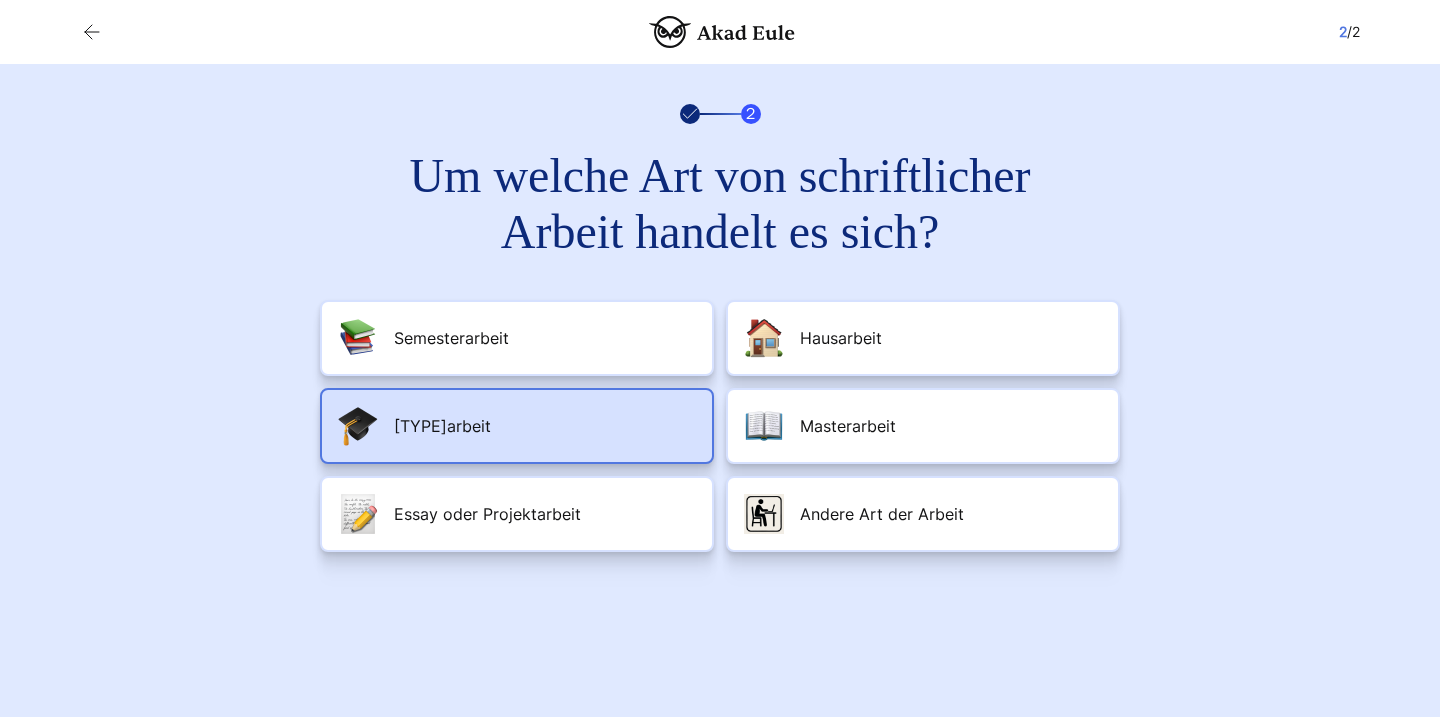 click on "Bachelorarbeit" at bounding box center [517, 426] 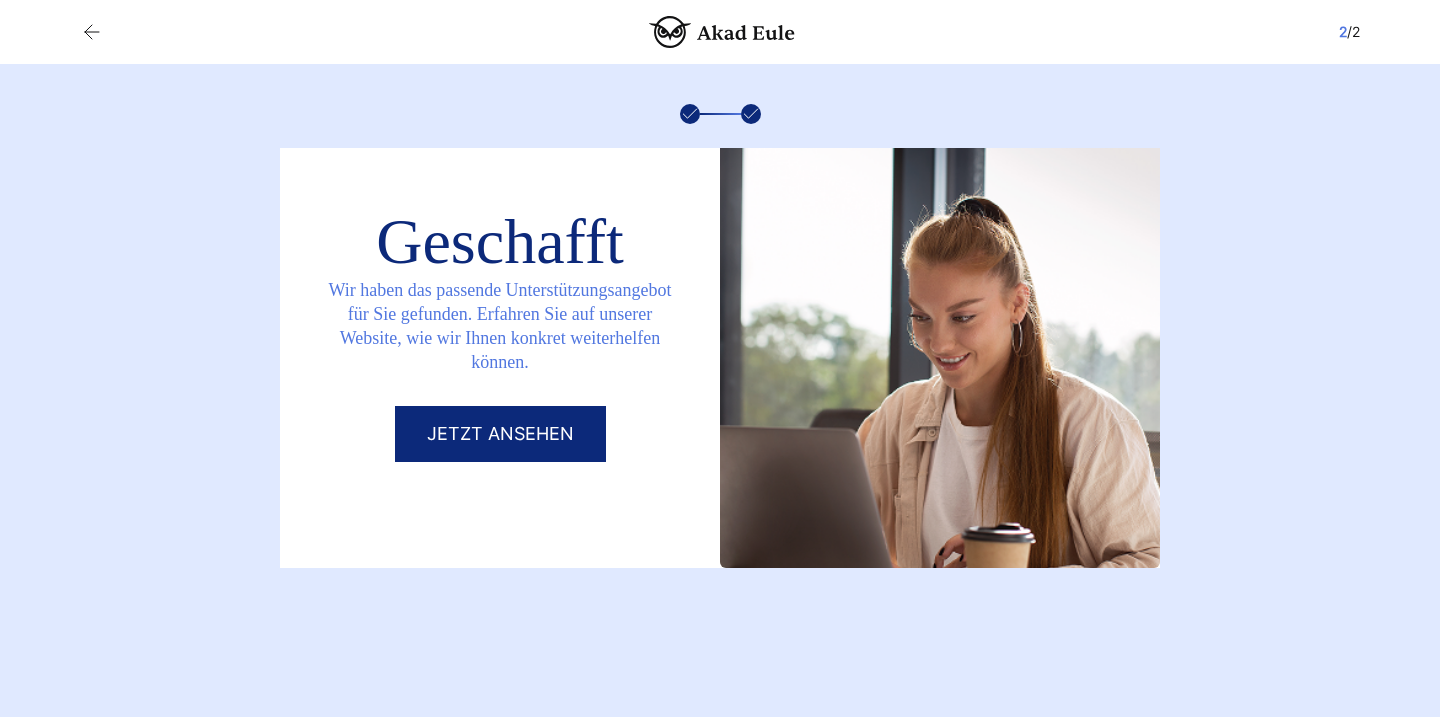 click on "Jetzt ansehen" at bounding box center (500, 434) 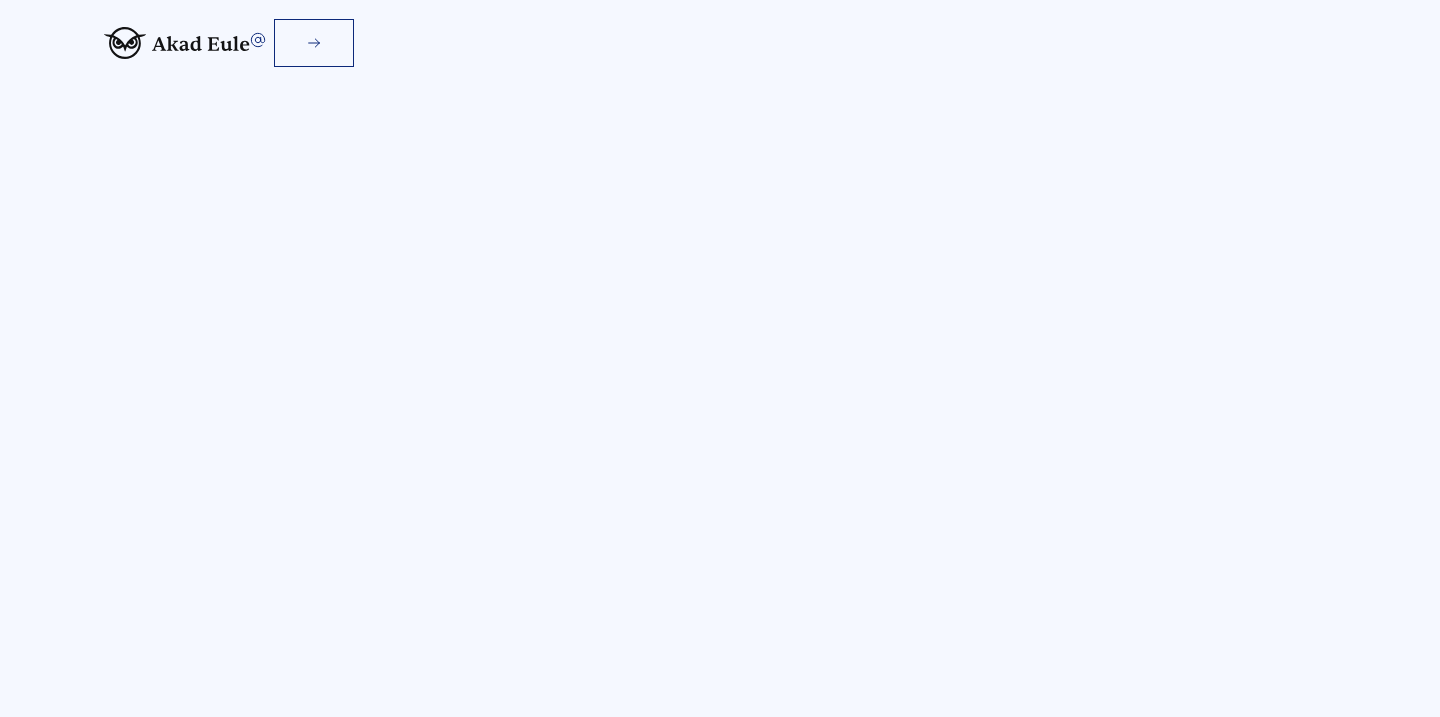scroll, scrollTop: 0, scrollLeft: 0, axis: both 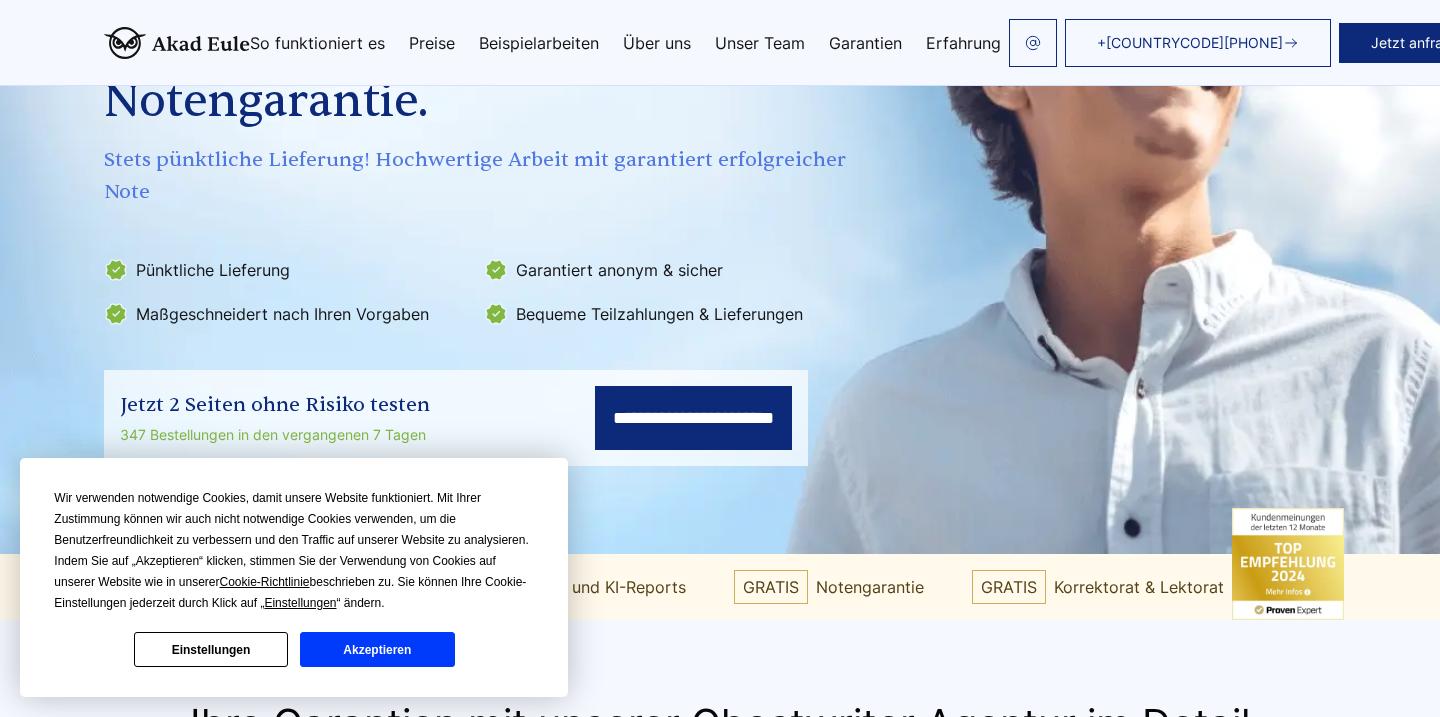 click on "Einstellungen" at bounding box center [211, 649] 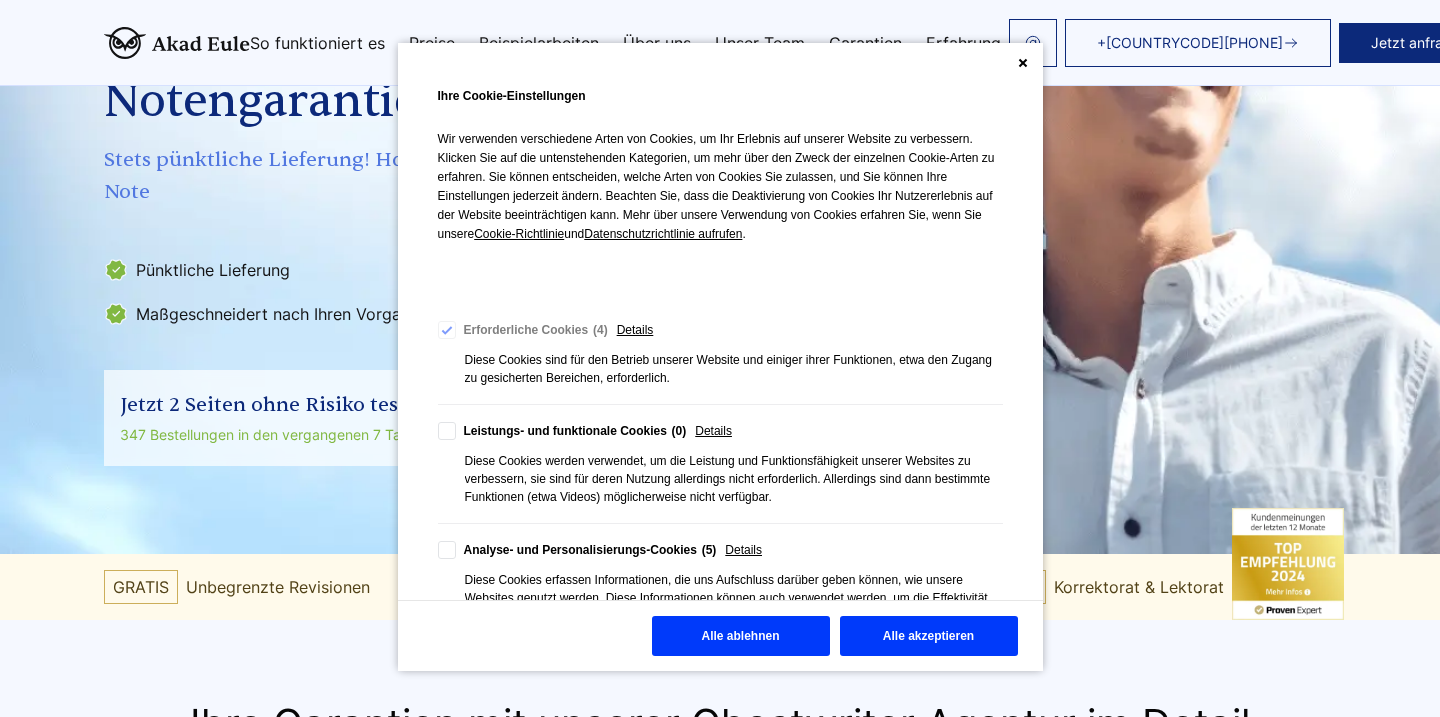 click on "Alle ablehnen" at bounding box center [741, 636] 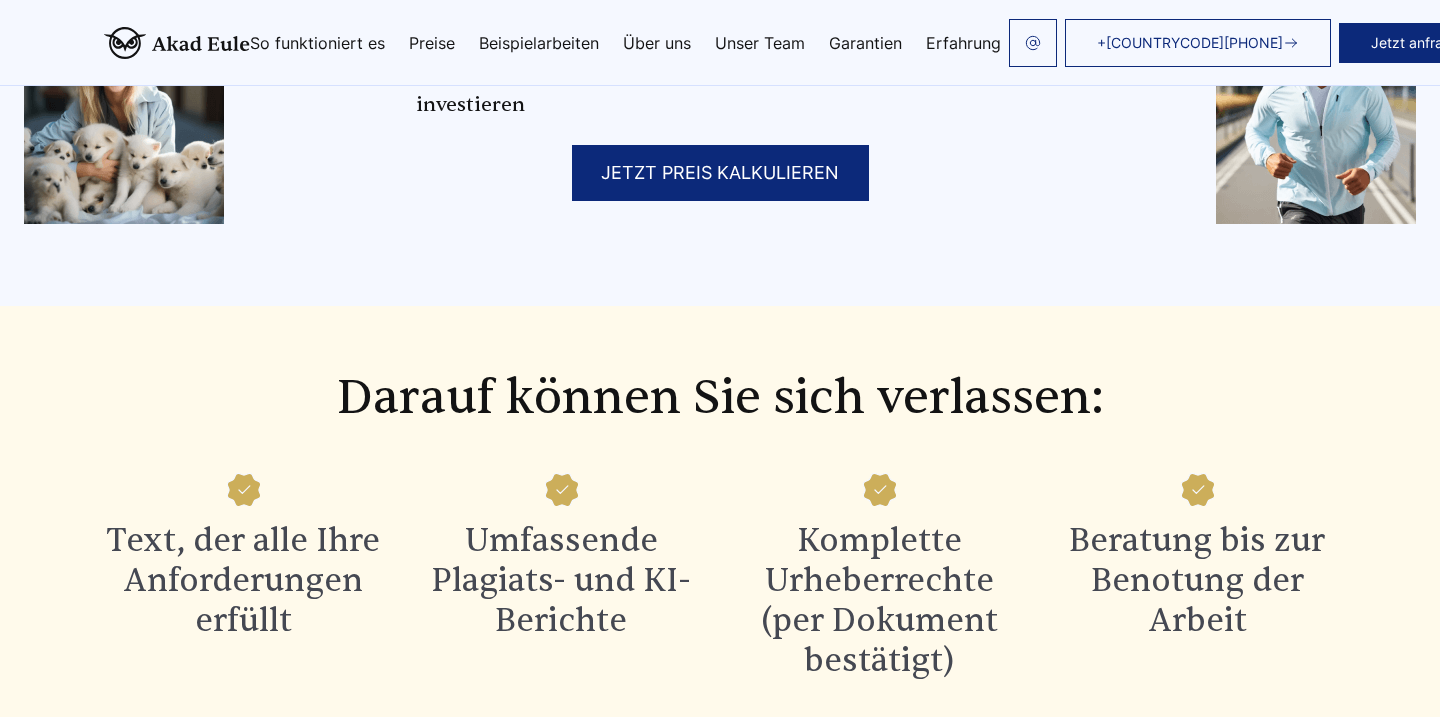scroll, scrollTop: 2284, scrollLeft: 0, axis: vertical 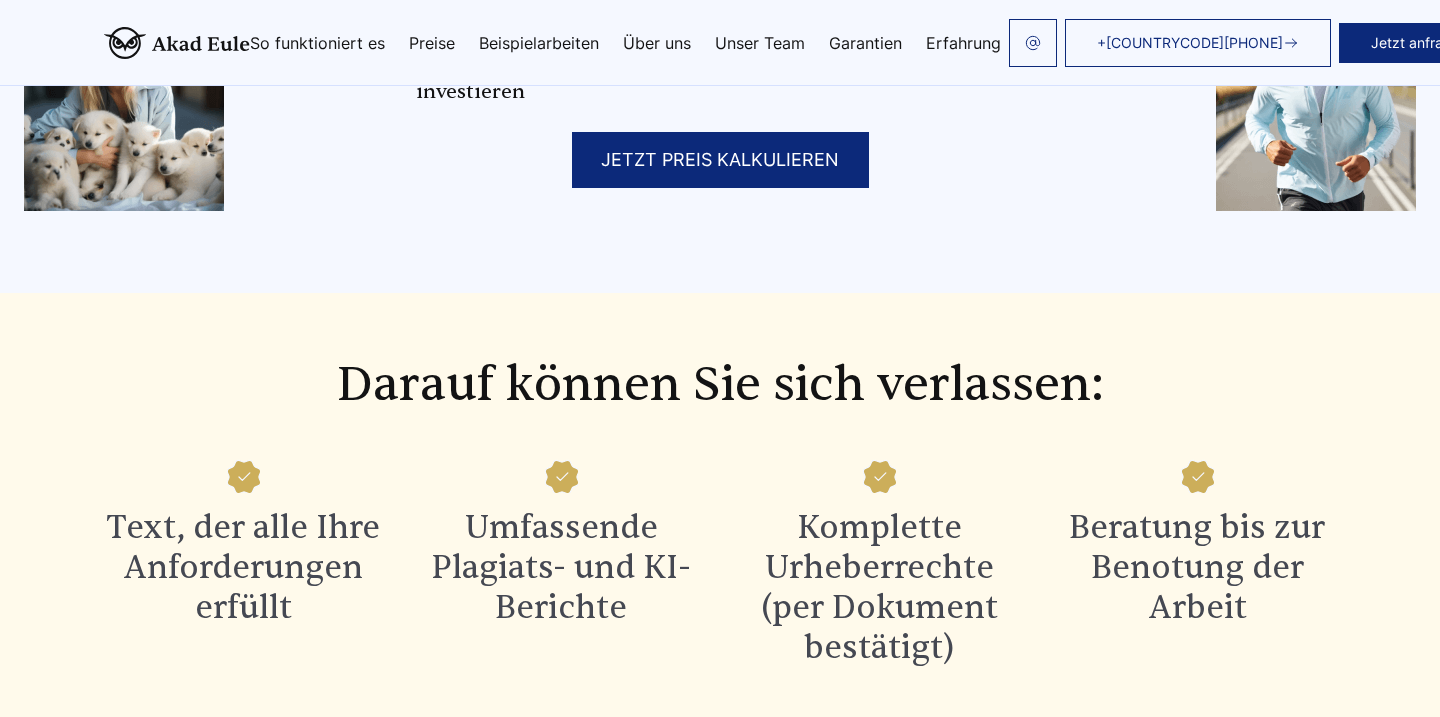 click on "JETZT PREIS KALKULIEREN" at bounding box center (720, 160) 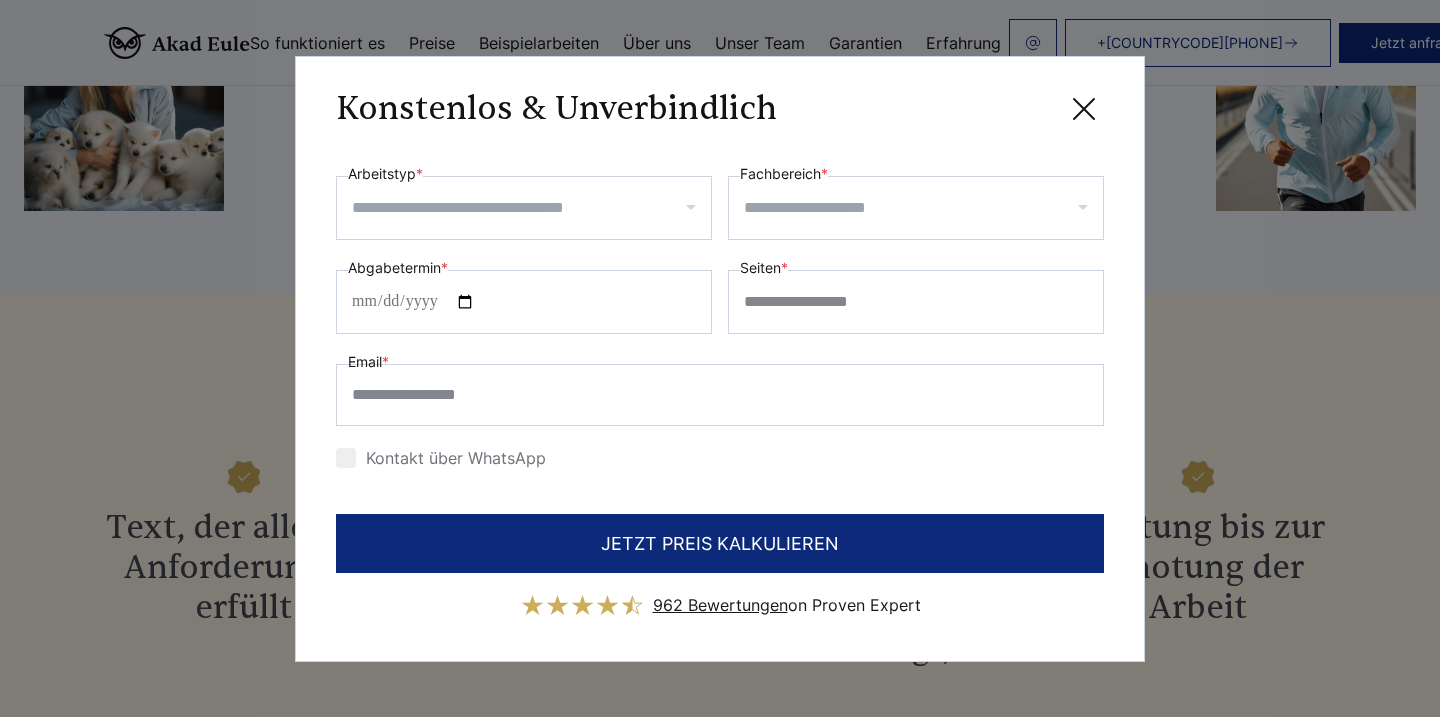 click on "Arbeitstyp  *" at bounding box center (531, 208) 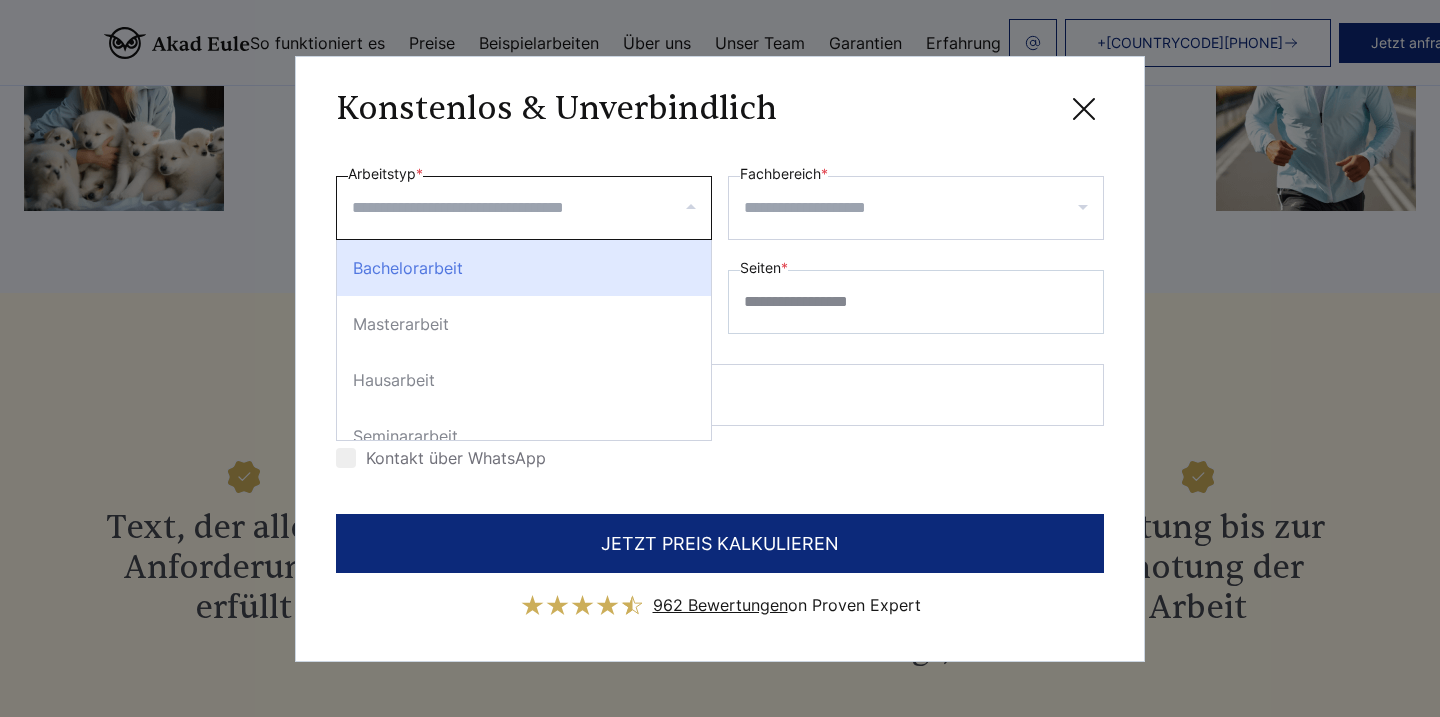 click on "Bachelorarbeit" at bounding box center (524, 268) 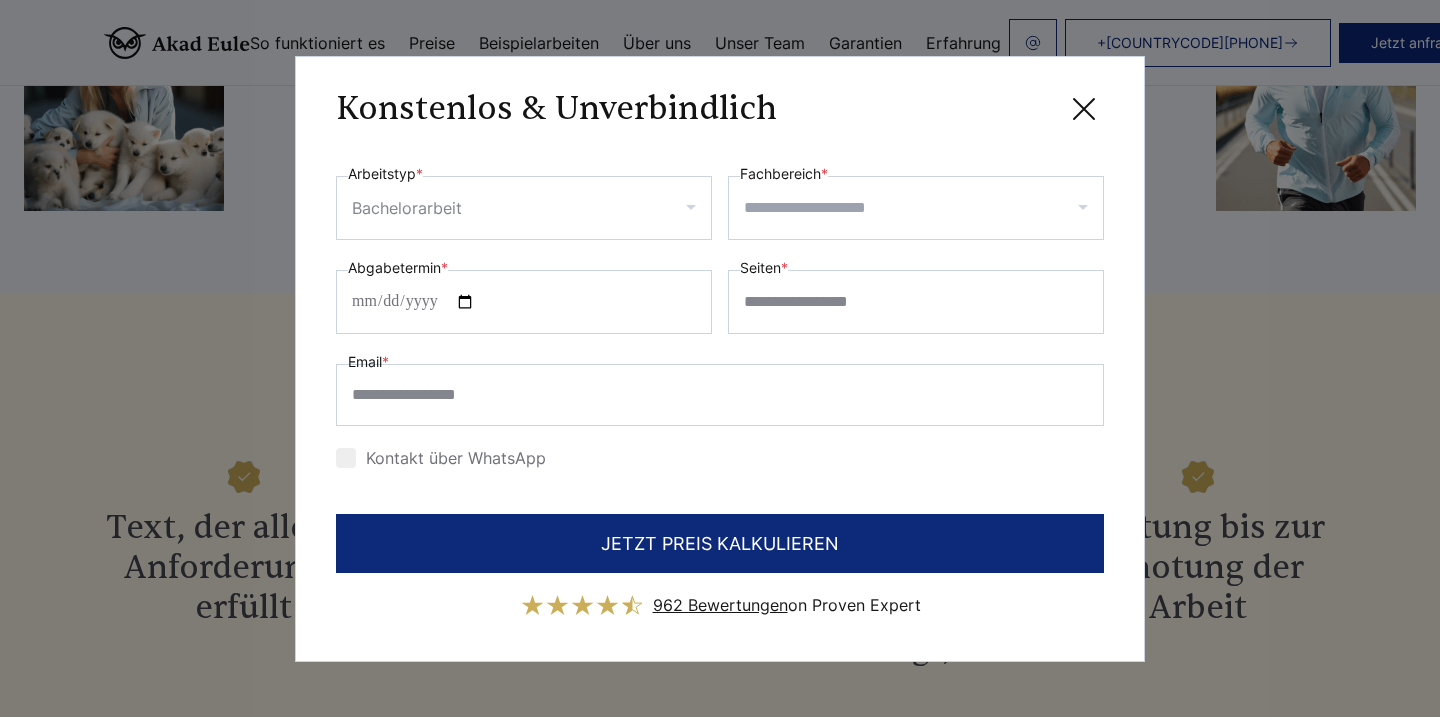 click on "Fachbereich  *" at bounding box center [923, 208] 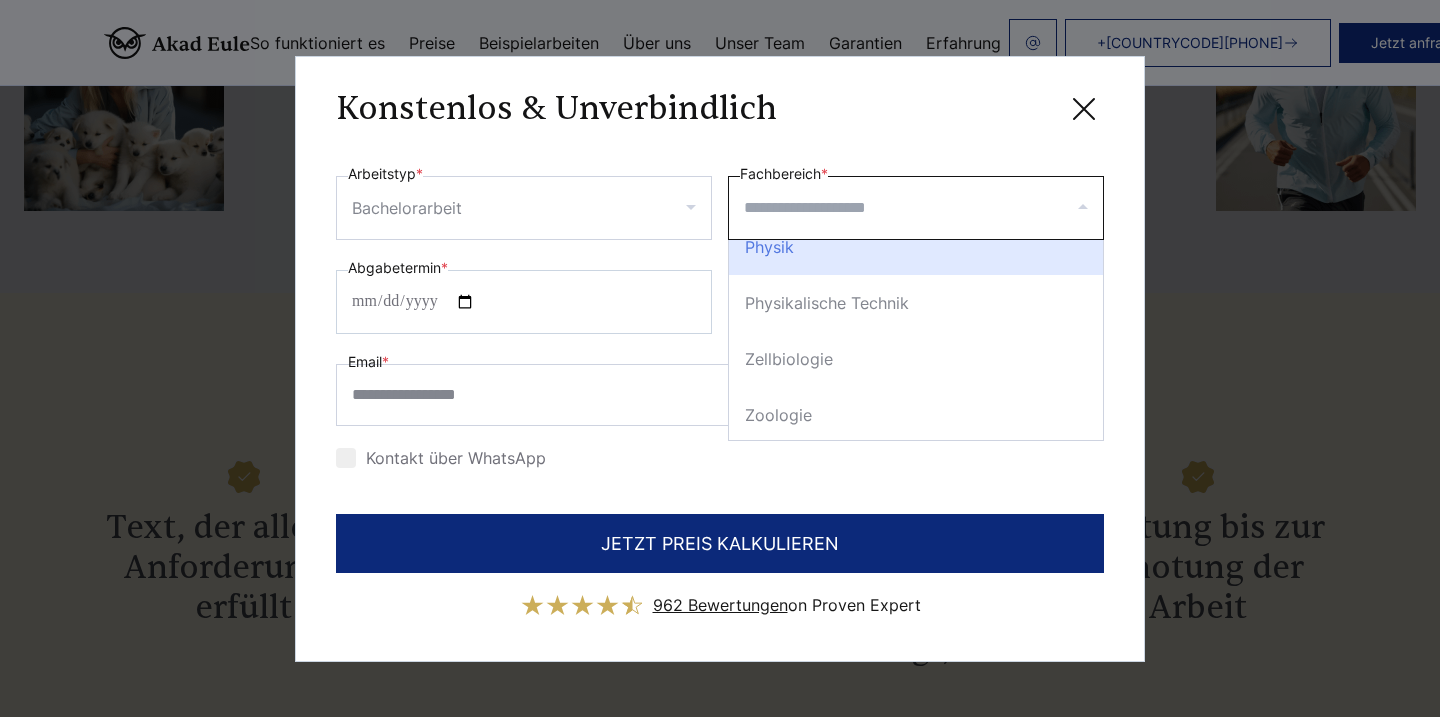 scroll, scrollTop: 2600, scrollLeft: 0, axis: vertical 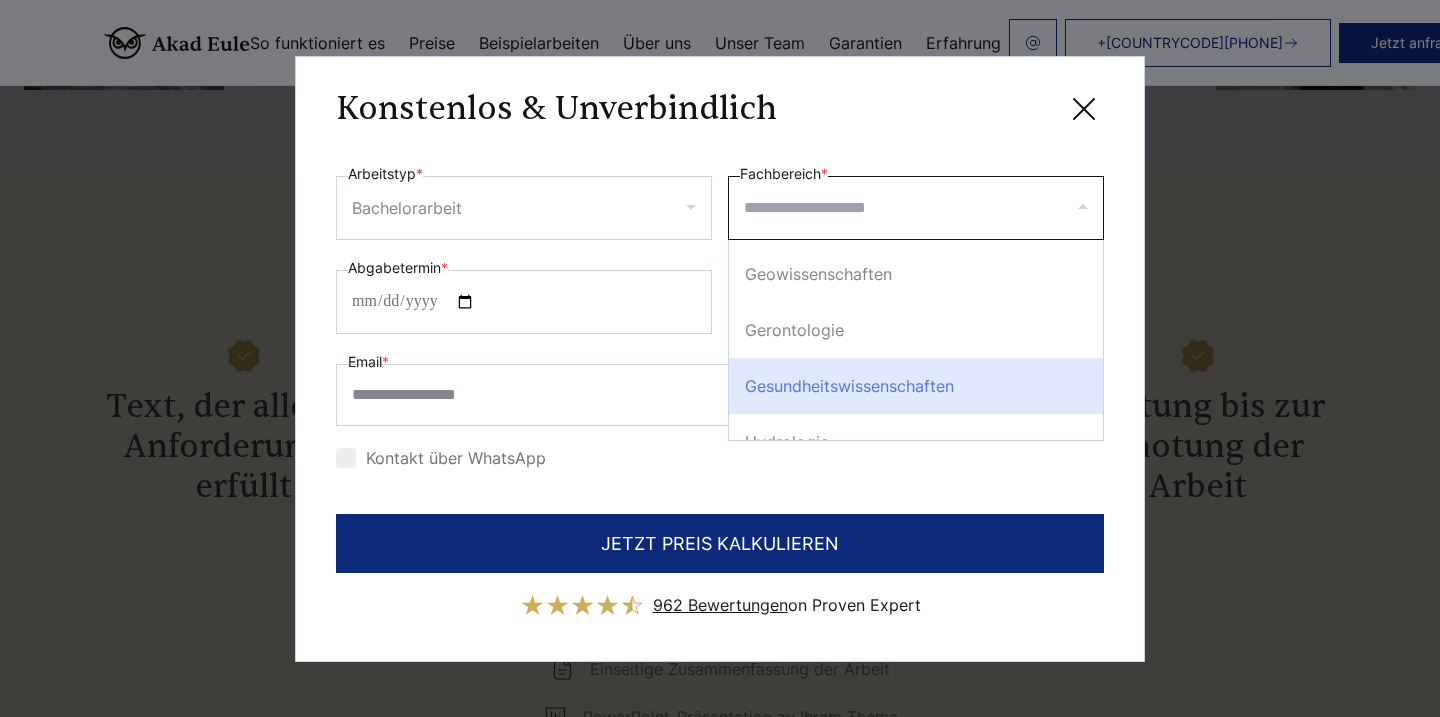 click on "Gesundheitswissenschaften" at bounding box center (916, 386) 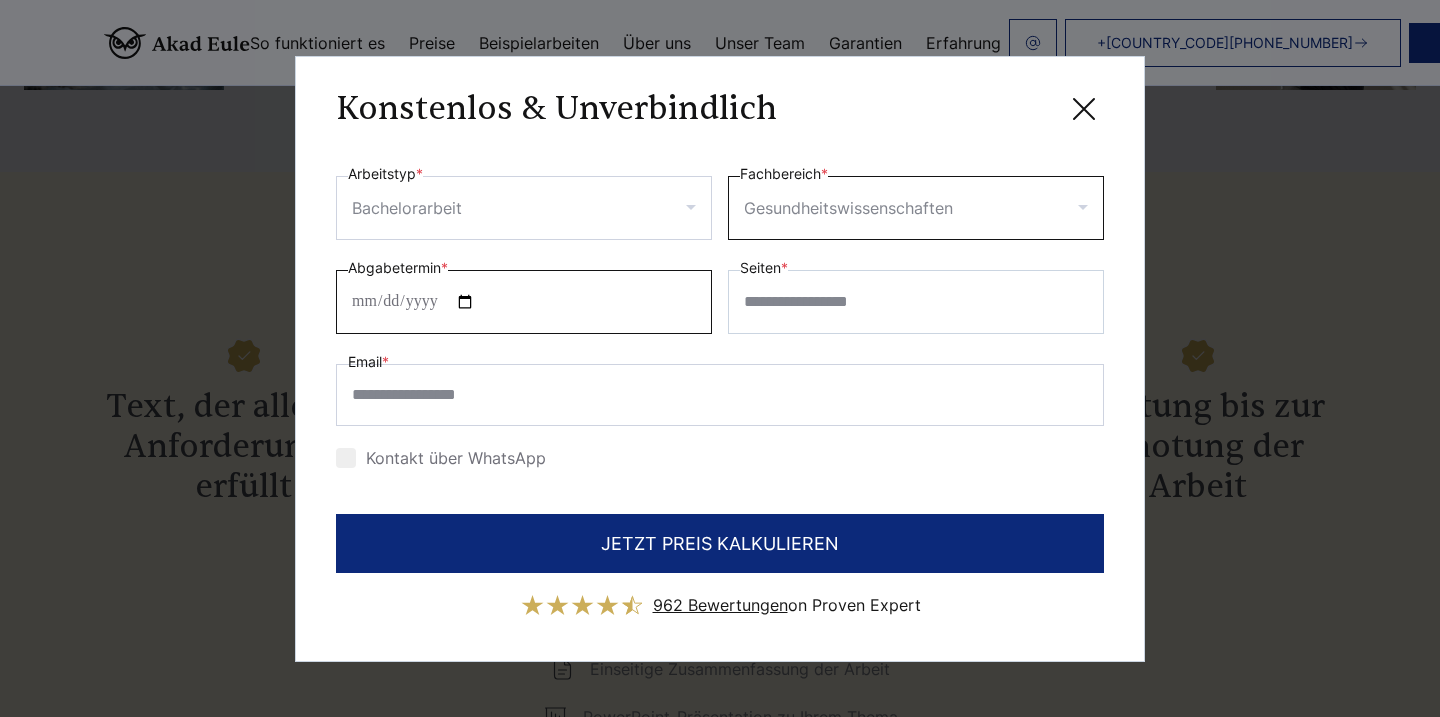 click on "Abgabetermin  *" at bounding box center (524, 302) 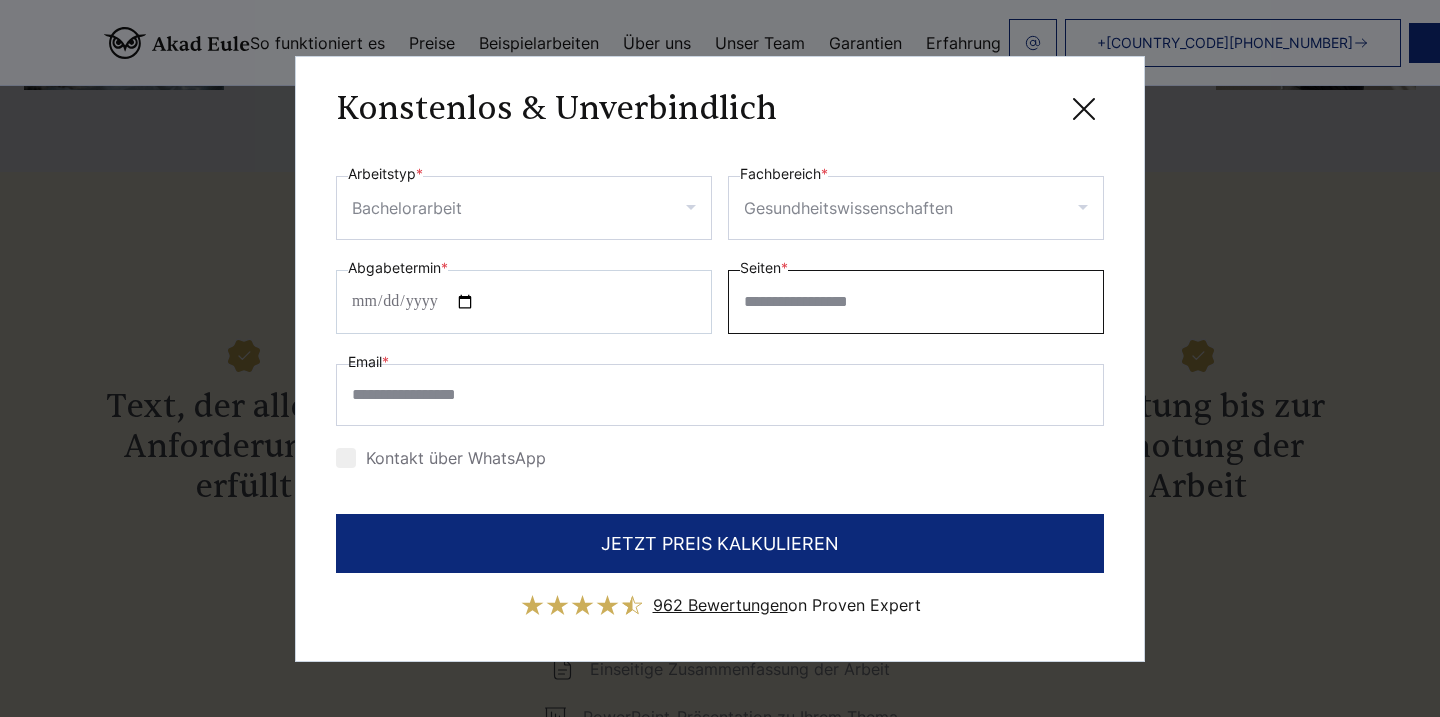 type on "**********" 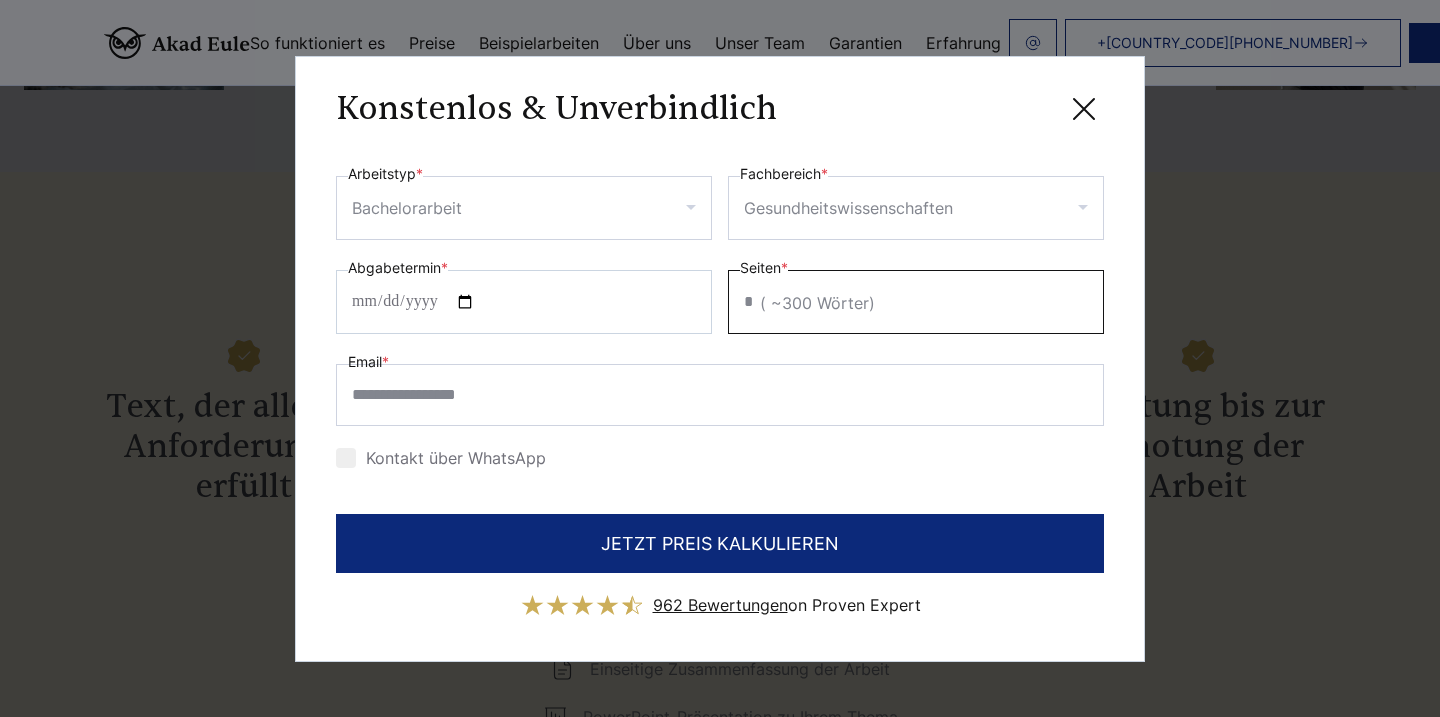click on "*" at bounding box center (916, 302) 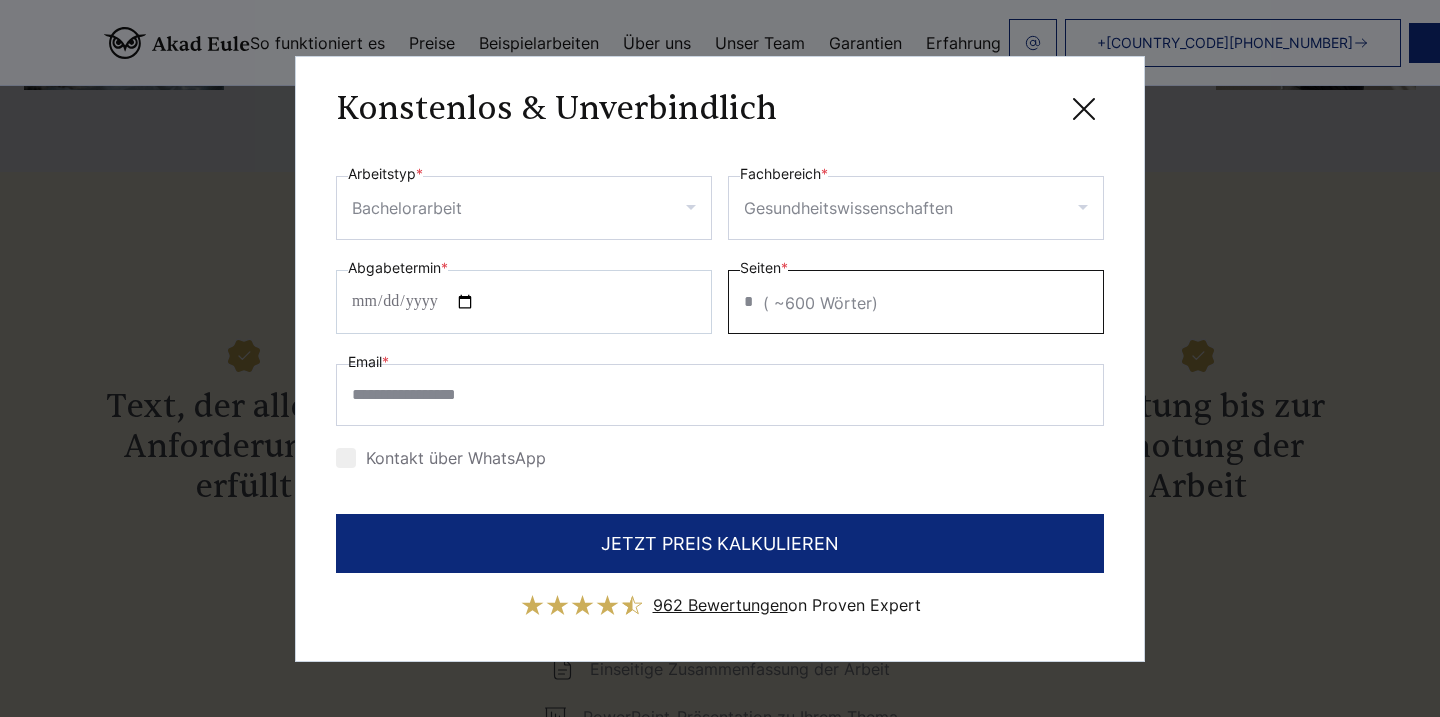 click on "*" at bounding box center (916, 302) 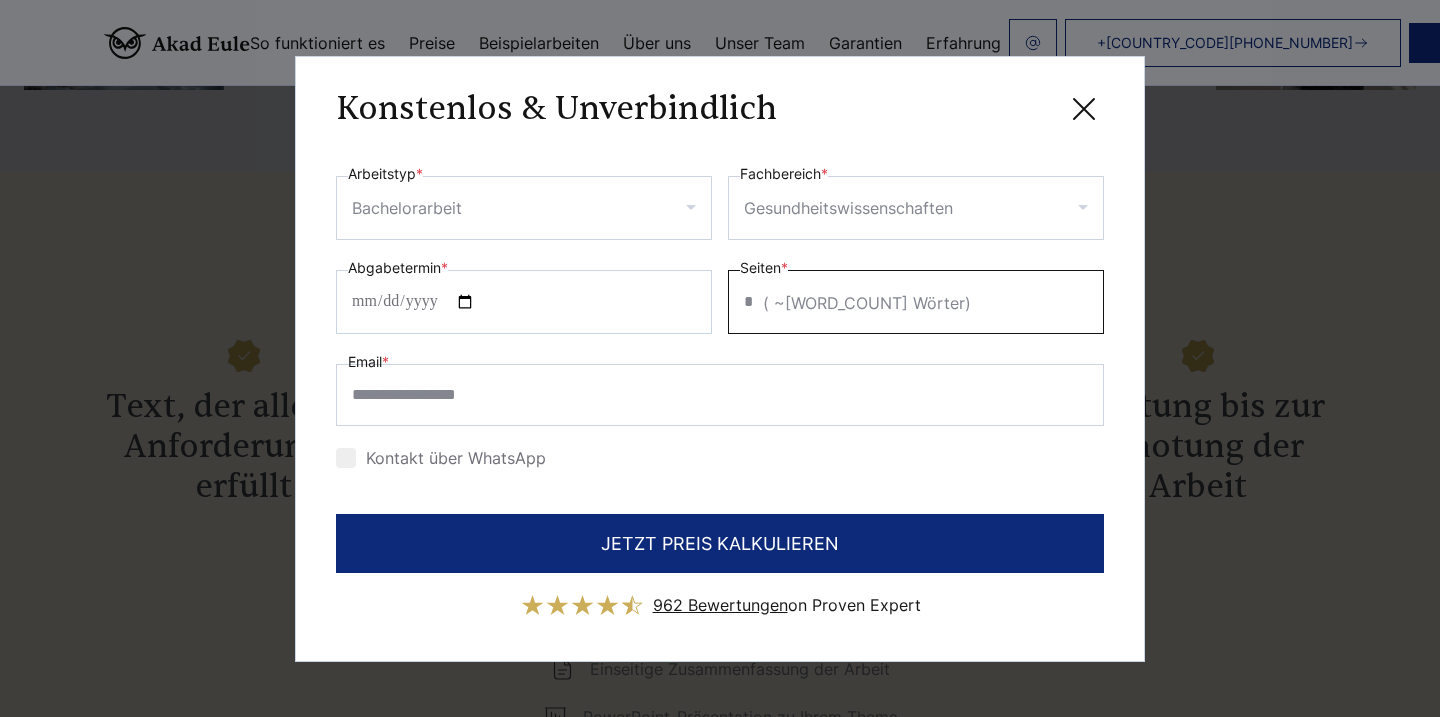 click on "*" at bounding box center [916, 302] 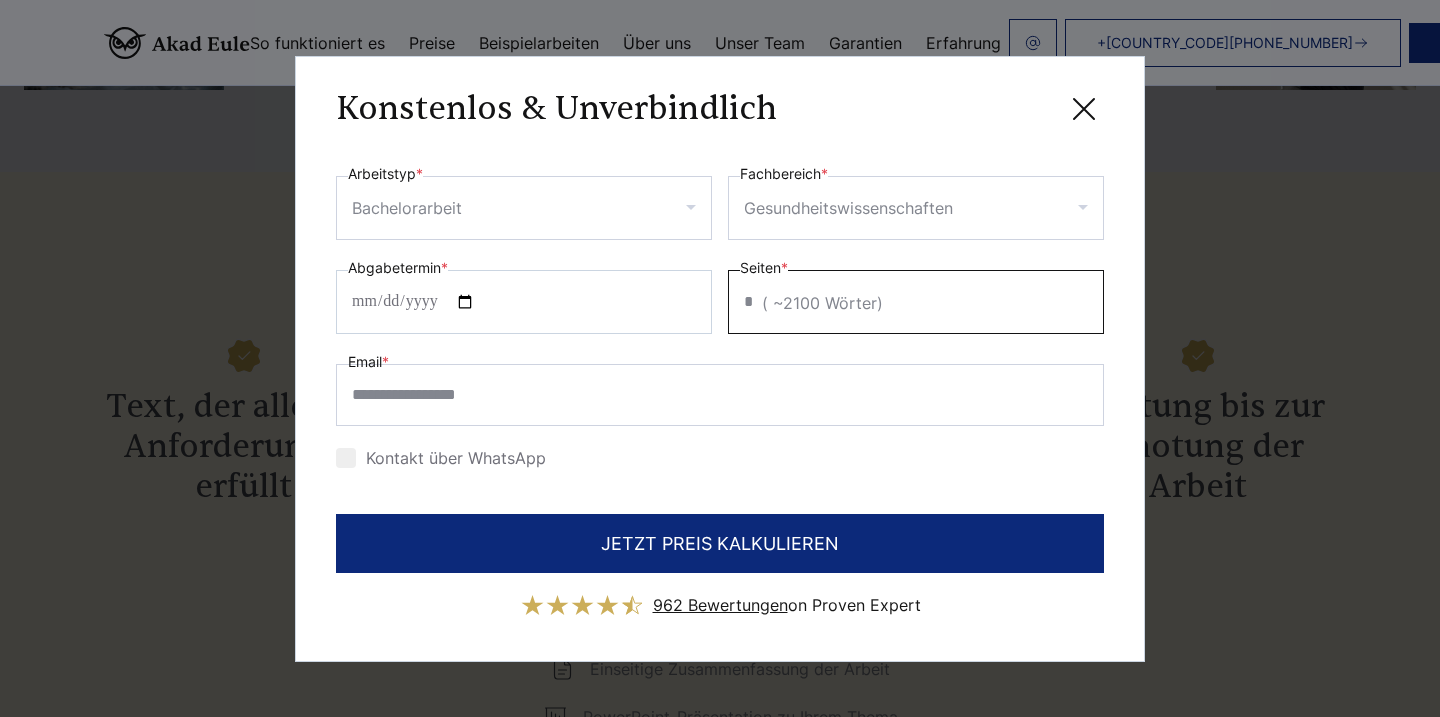 click on "*" at bounding box center [916, 302] 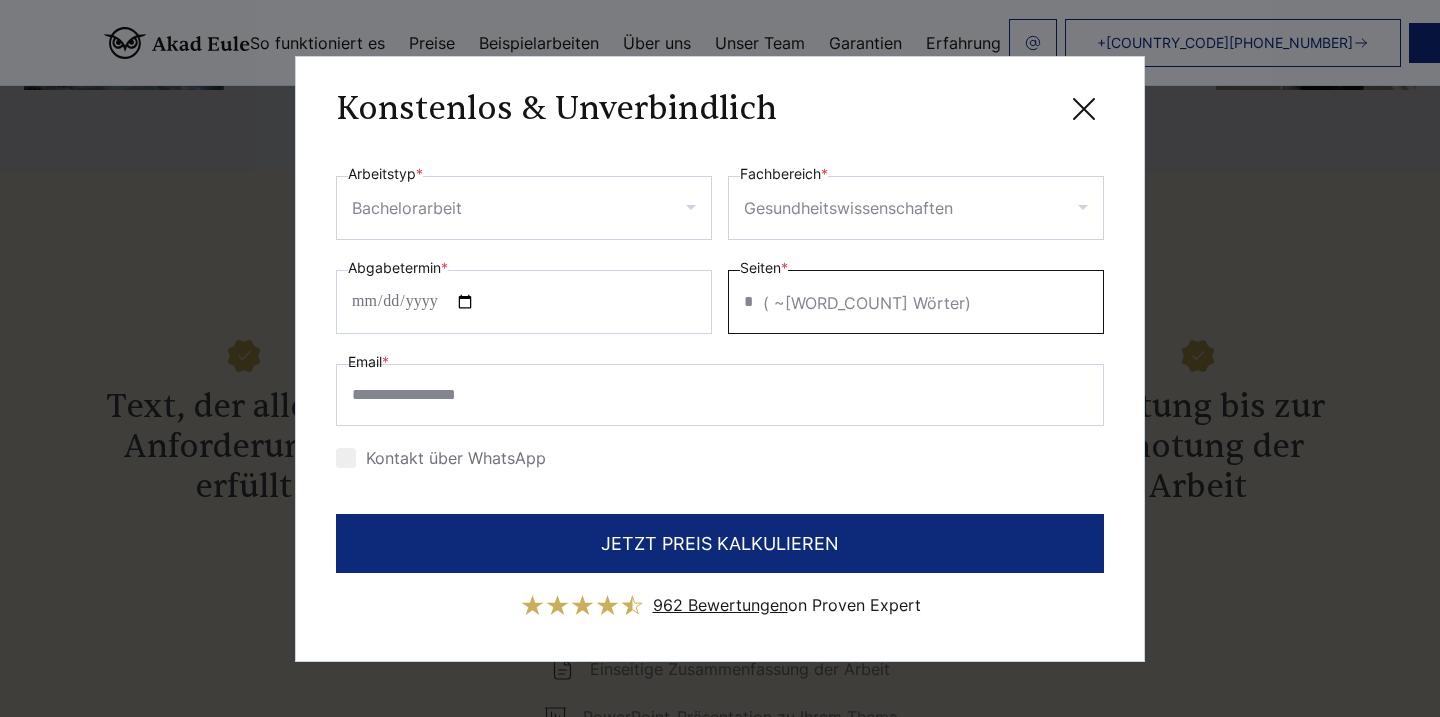 click on "*" at bounding box center (916, 302) 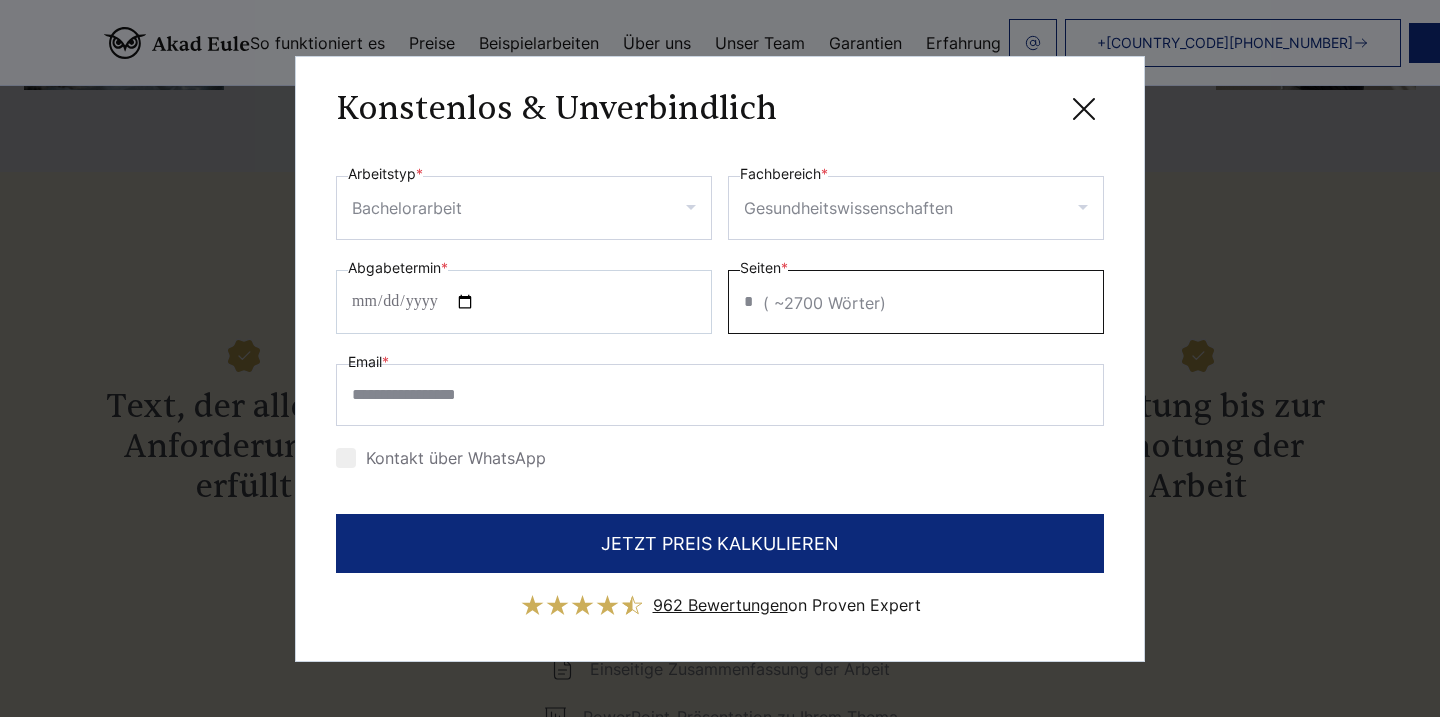 click on "*" at bounding box center (916, 302) 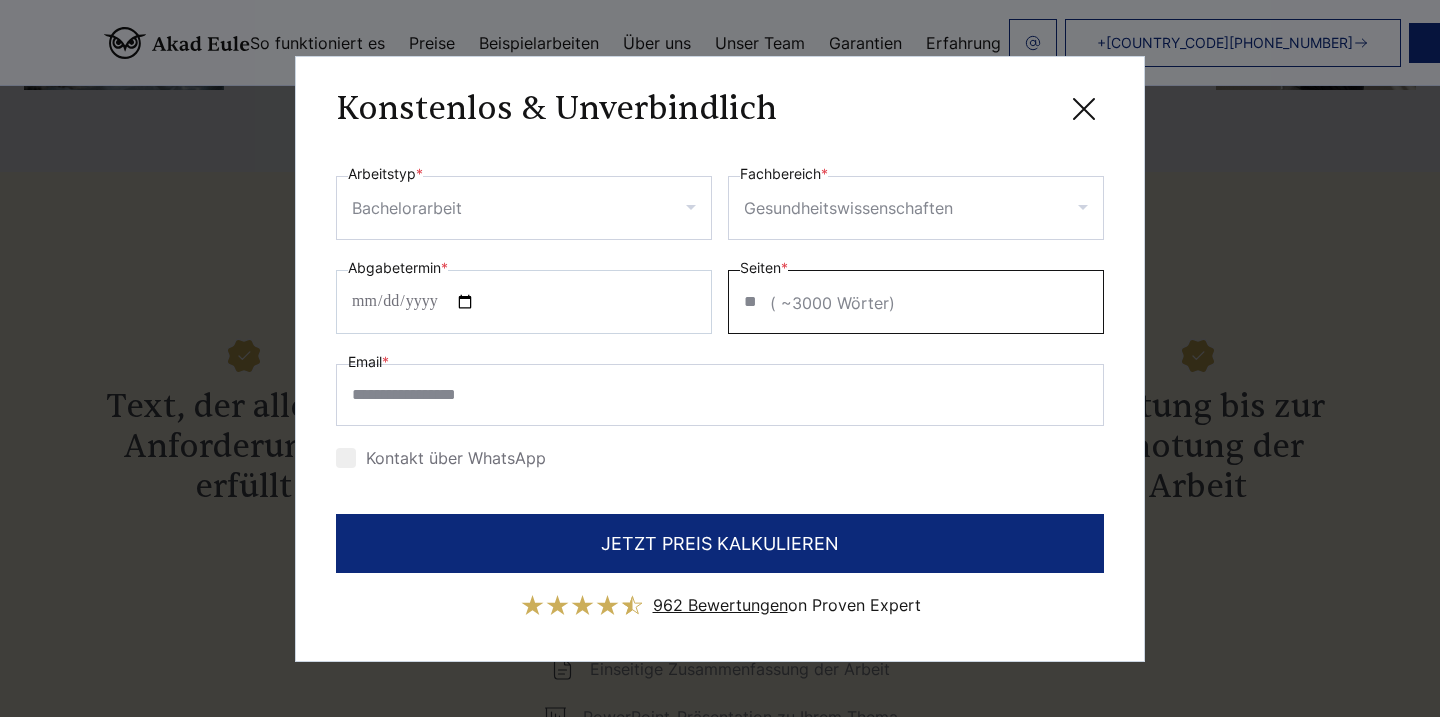 click on "**" at bounding box center (916, 302) 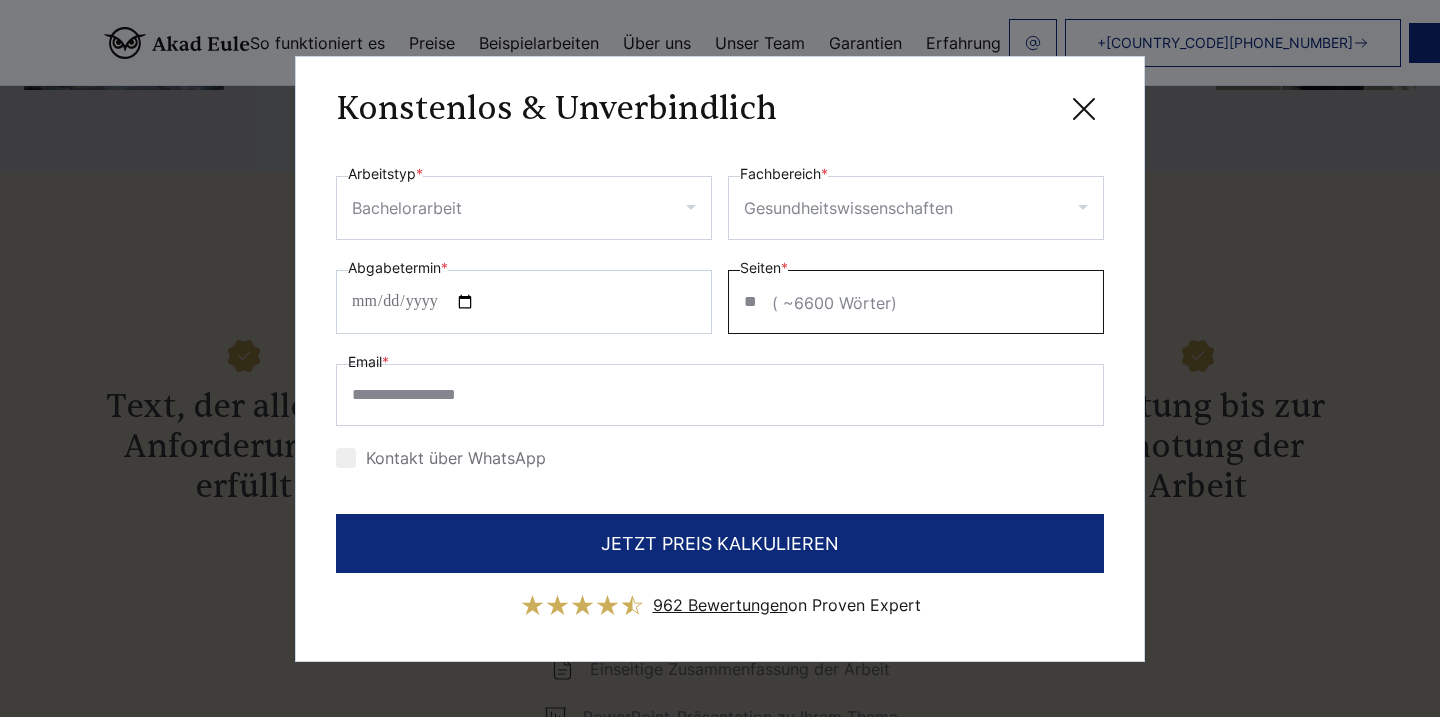 click on "**" at bounding box center [916, 302] 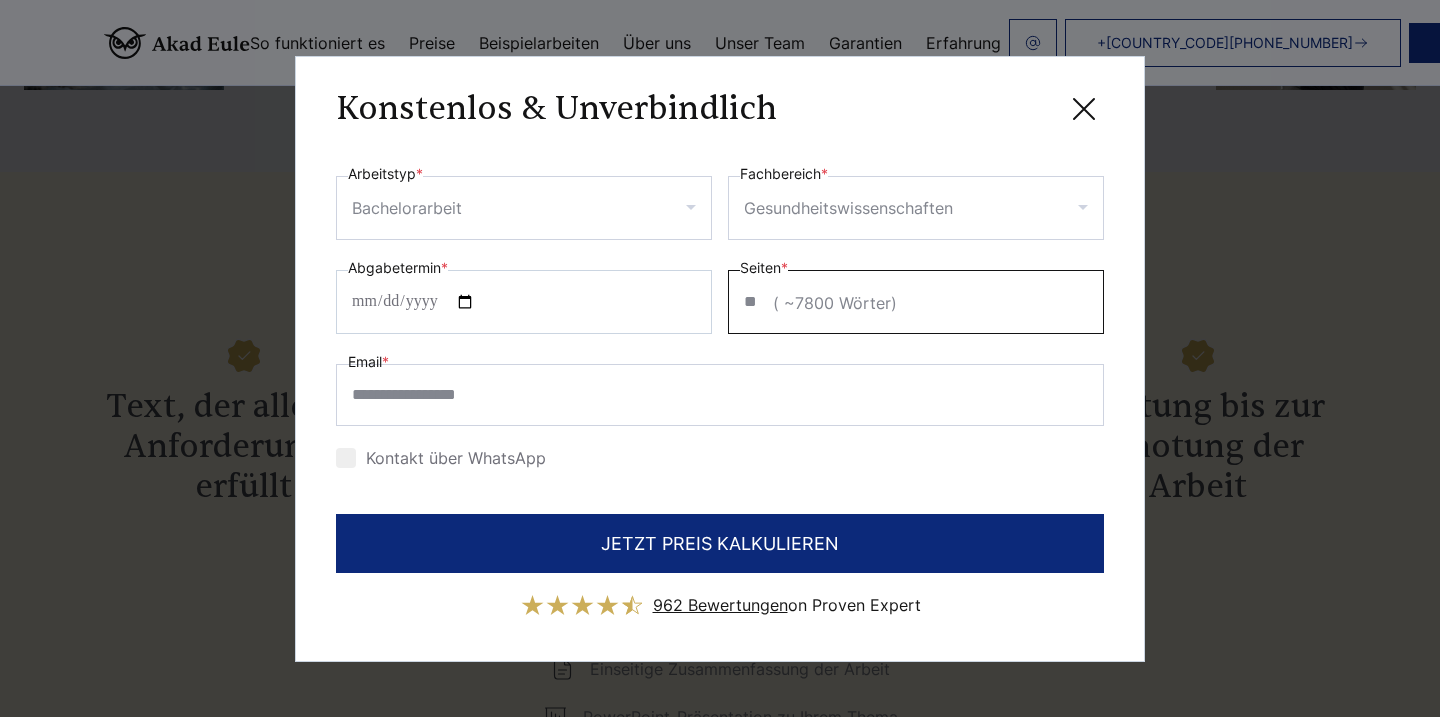 click on "**" at bounding box center (916, 302) 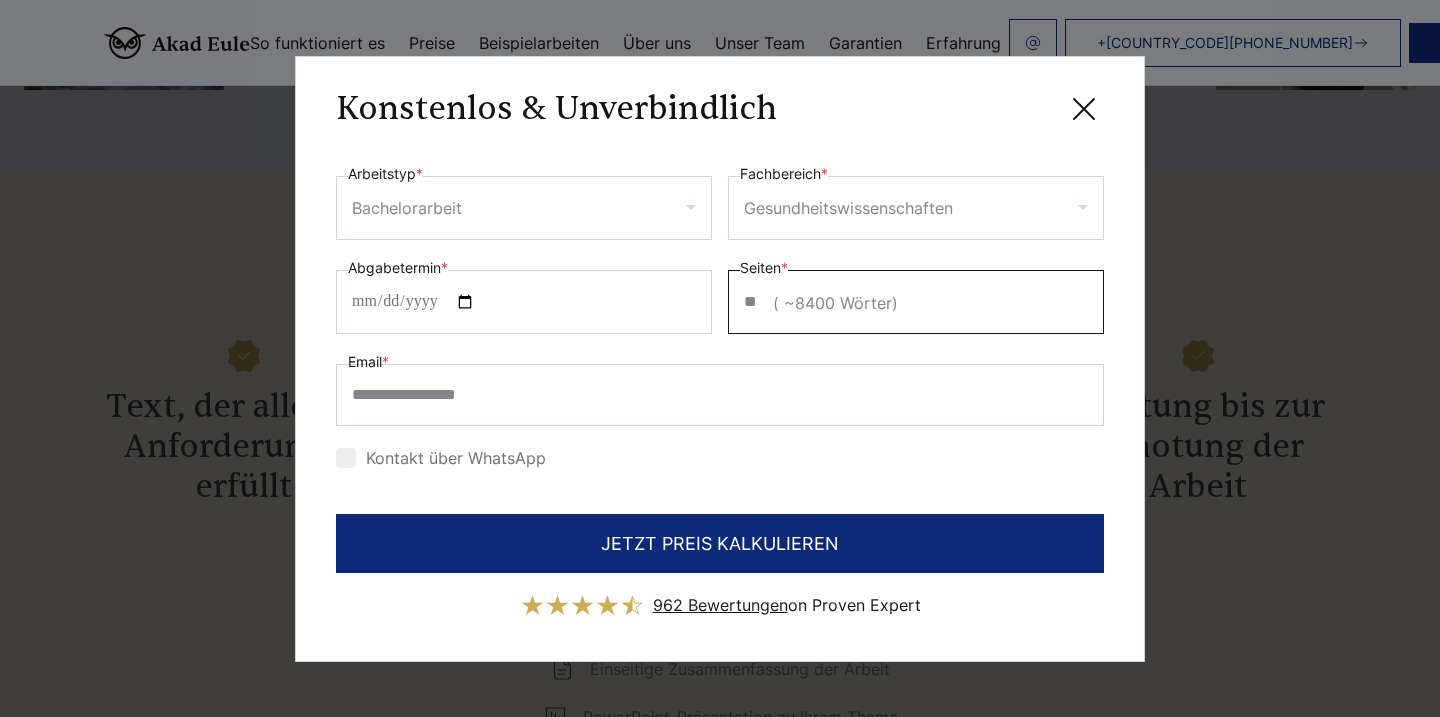 click on "**" at bounding box center [916, 302] 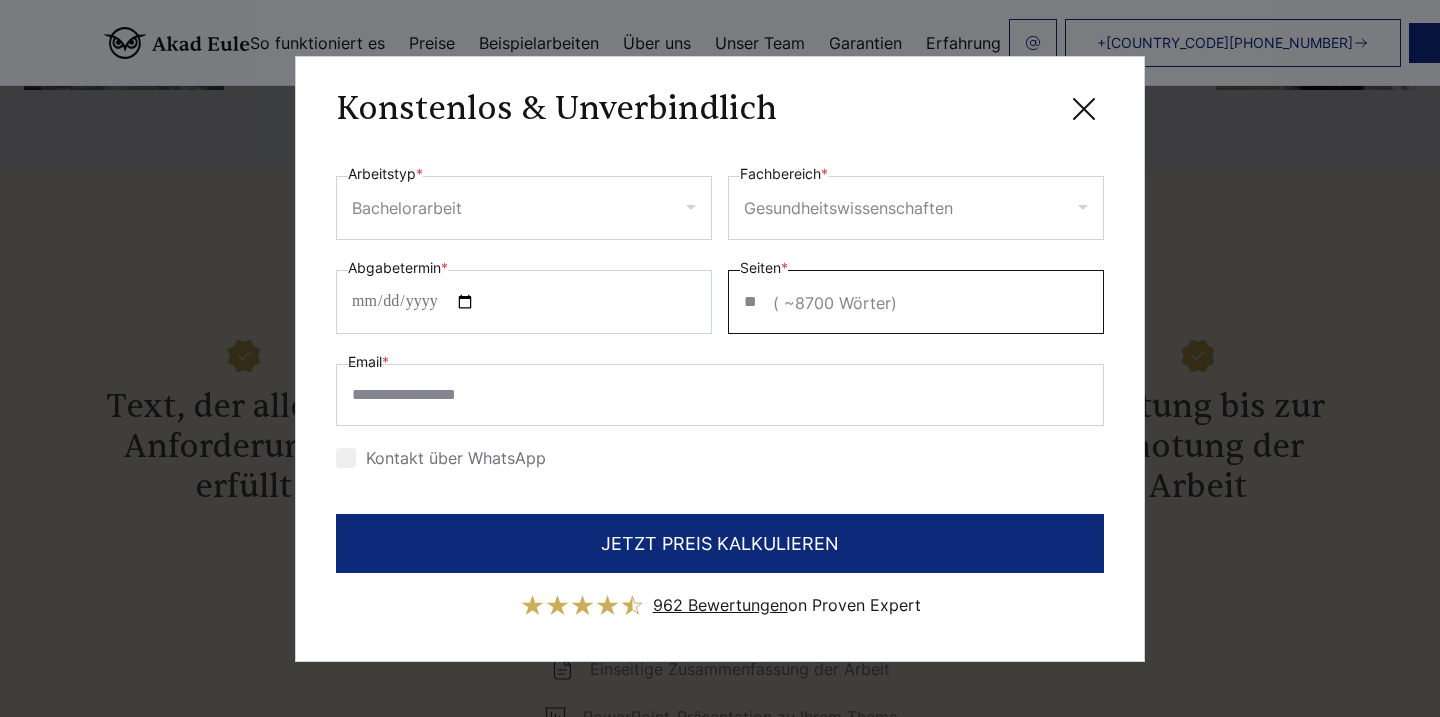 type on "**" 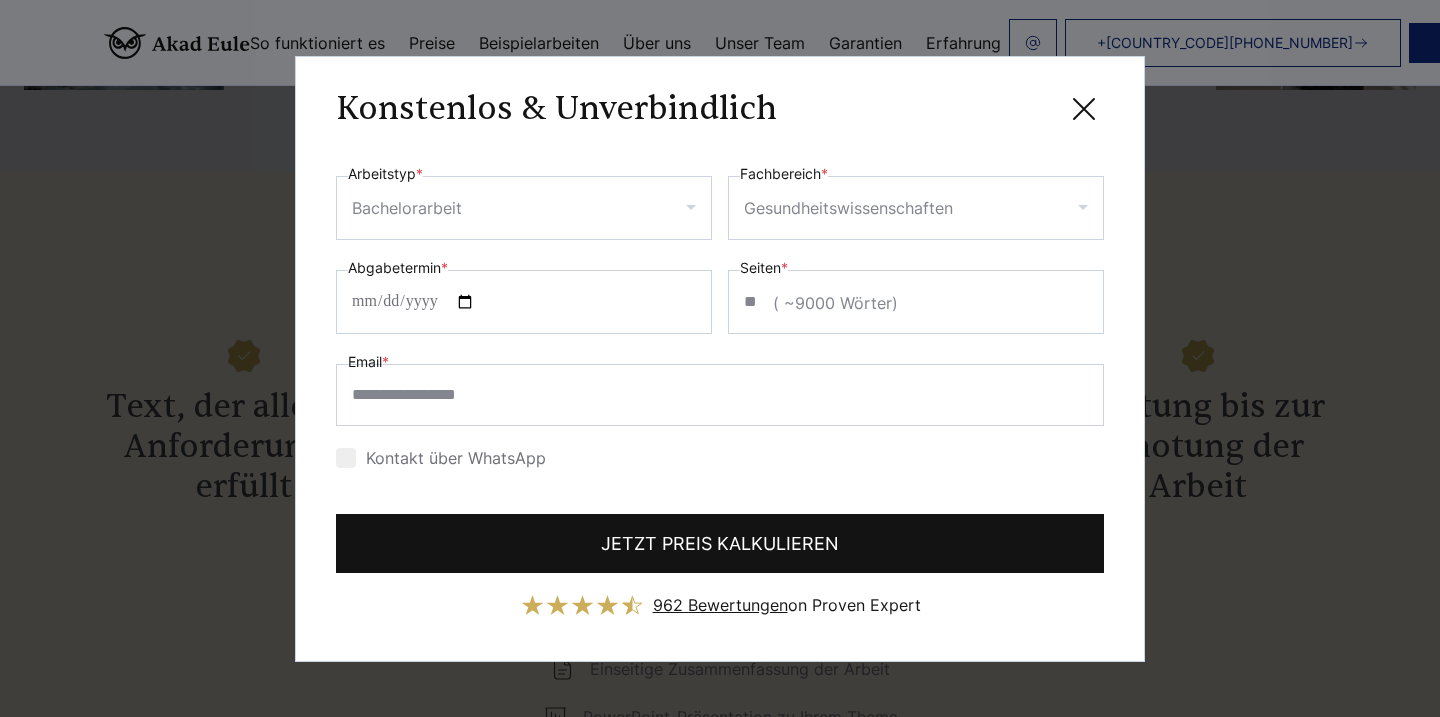 click on "JETZT PREIS KALKULIEREN" at bounding box center (720, 543) 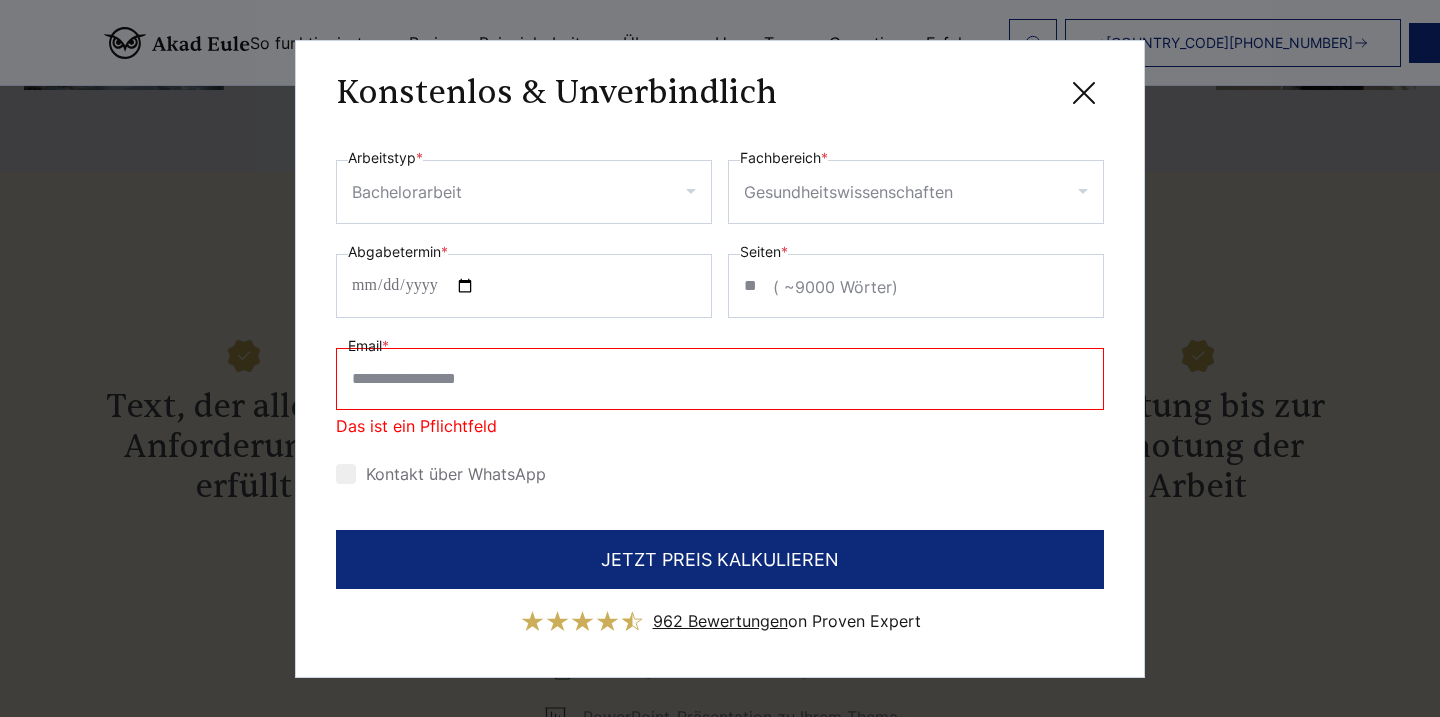 click at bounding box center [1084, 93] 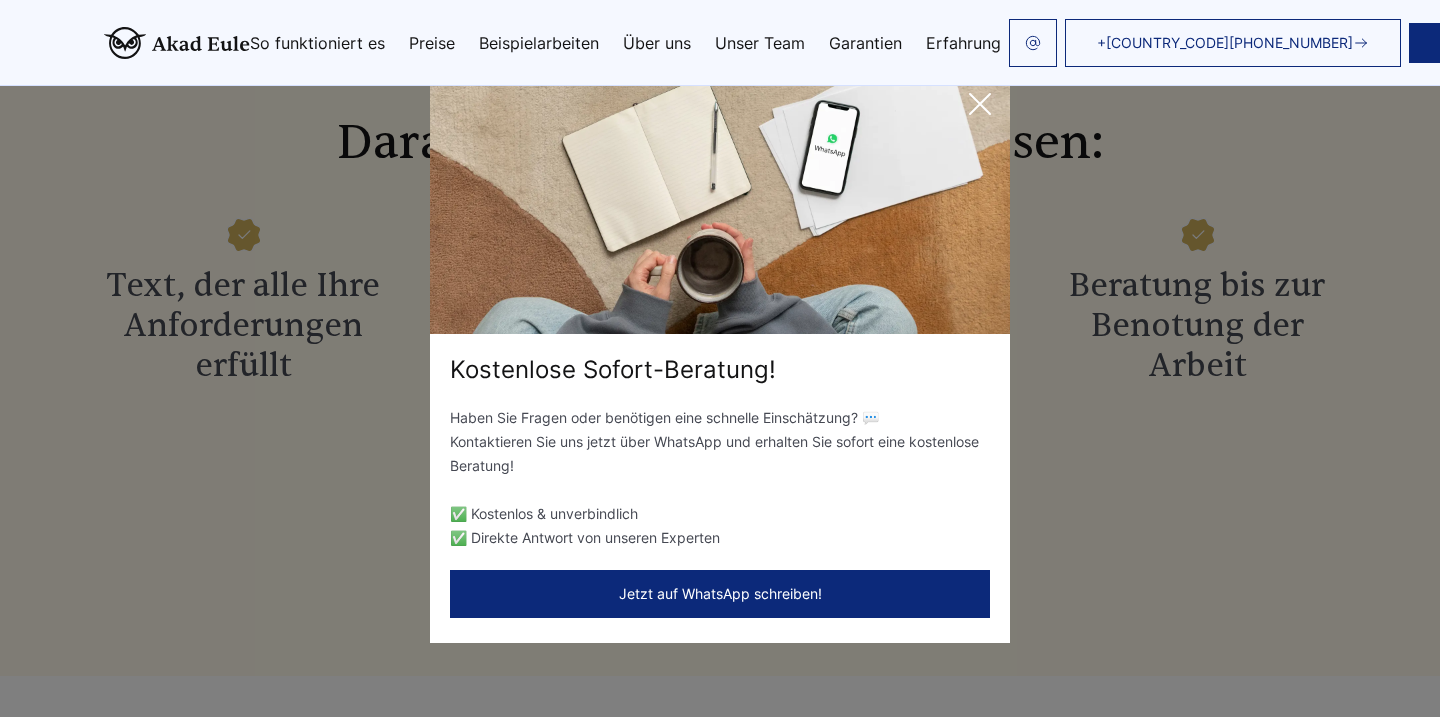 scroll, scrollTop: 2576, scrollLeft: 0, axis: vertical 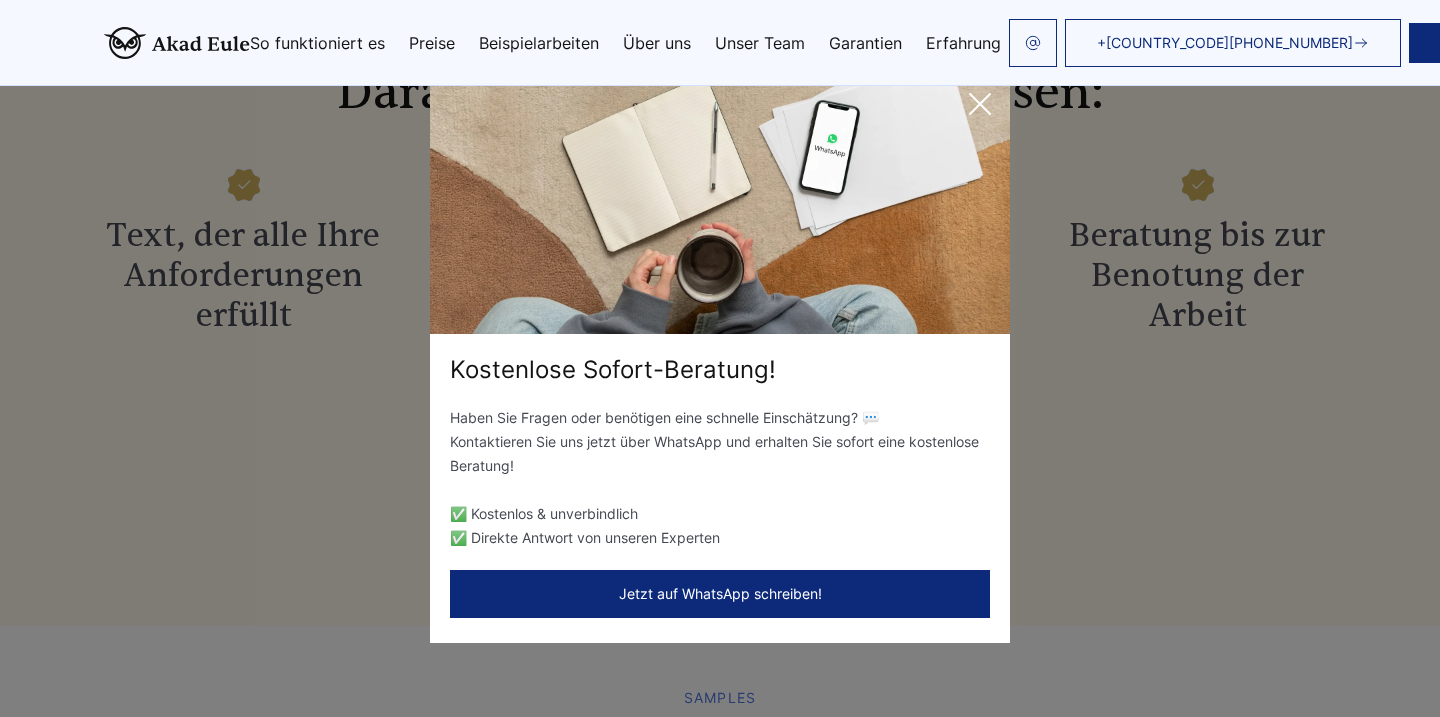click at bounding box center [980, 104] 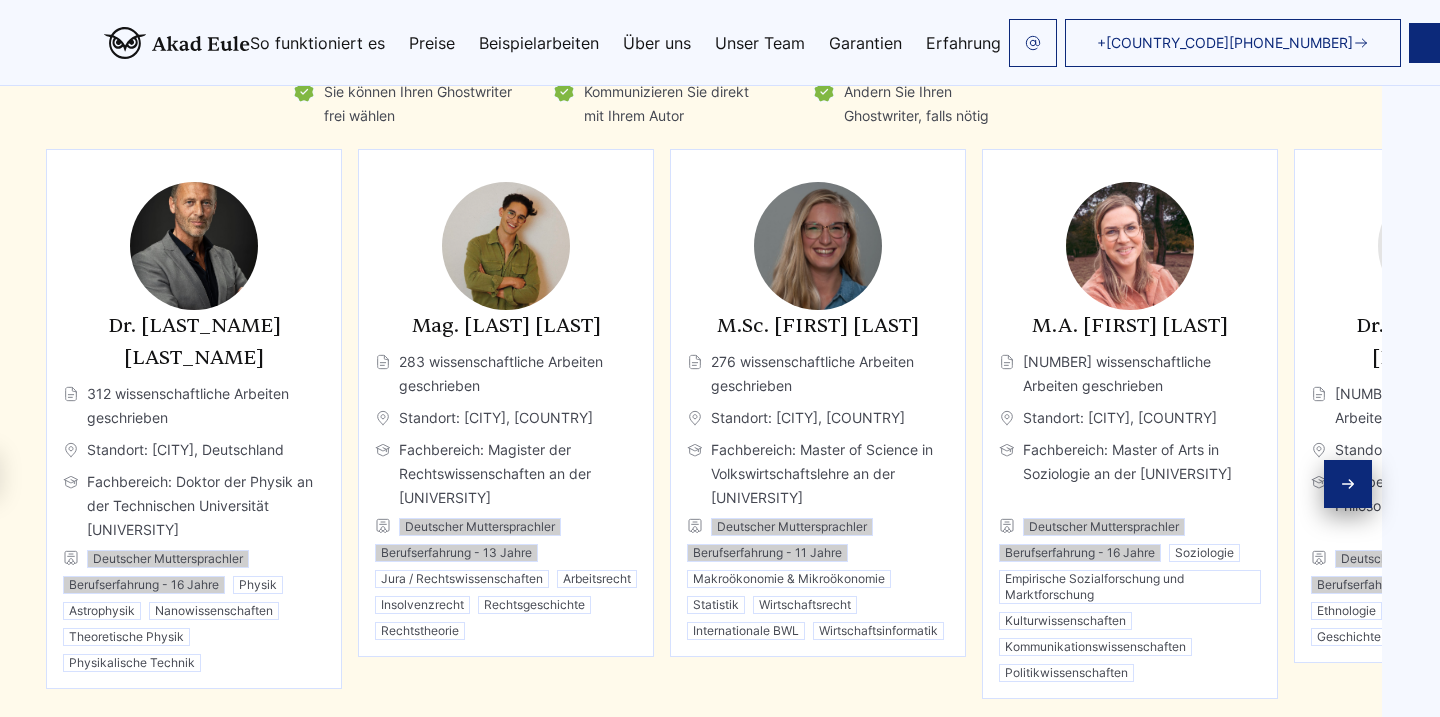 scroll, scrollTop: 7279, scrollLeft: 67, axis: both 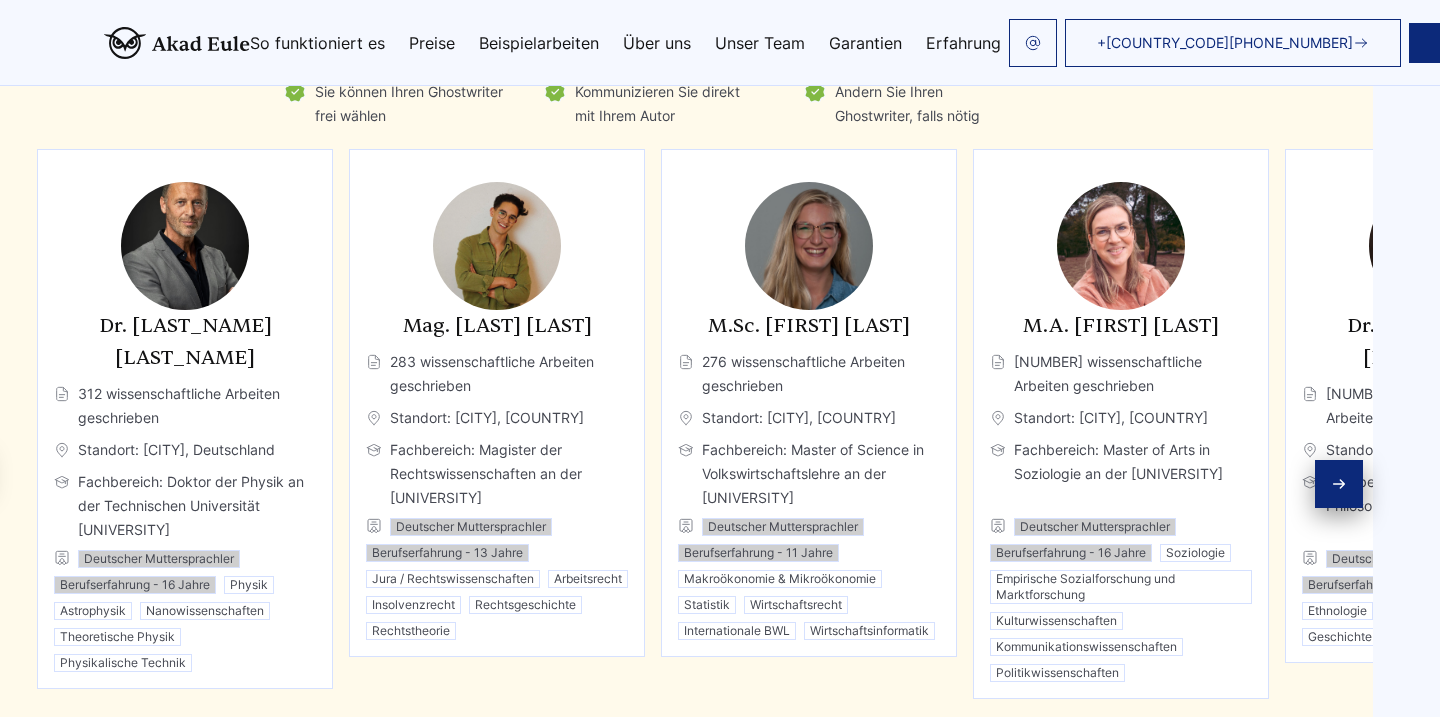 click at bounding box center (1339, 484) 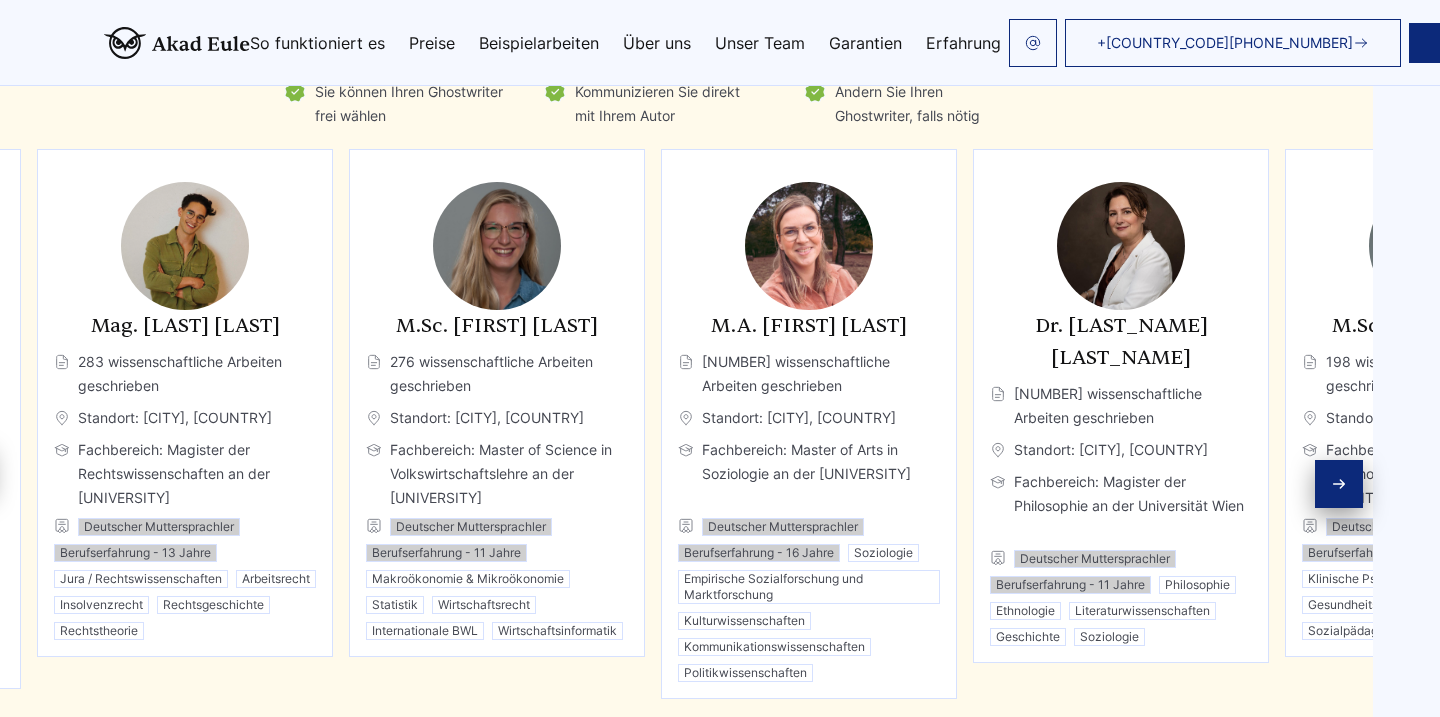 click at bounding box center (1339, 484) 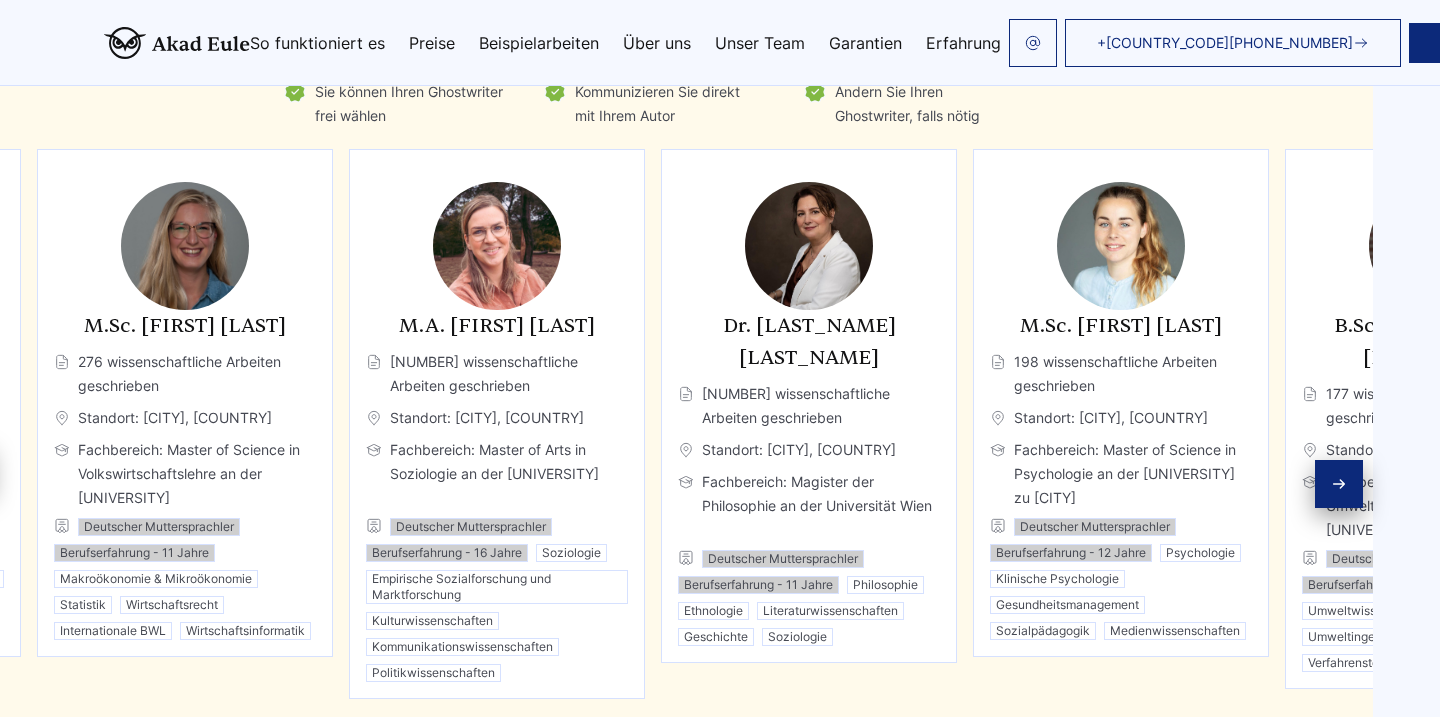click at bounding box center [1339, 484] 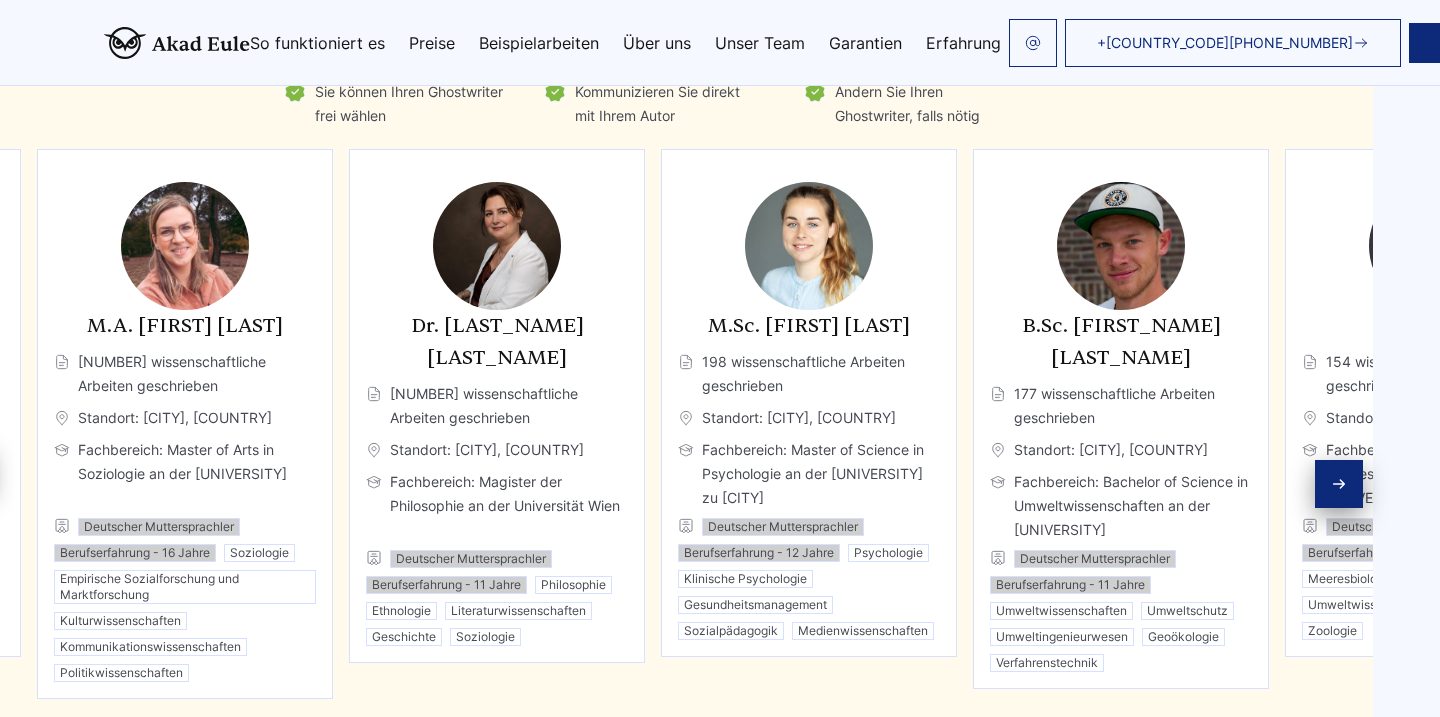 click at bounding box center (1339, 484) 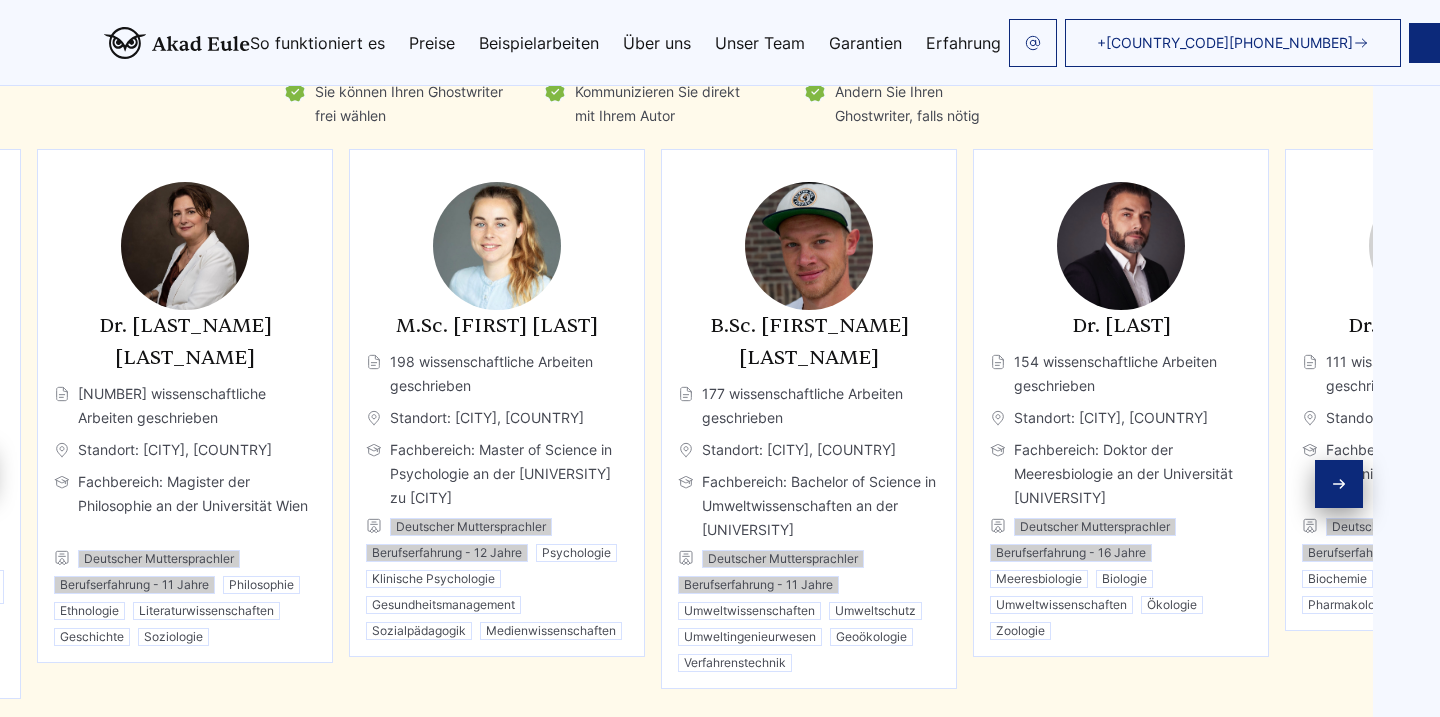 click at bounding box center [1339, 484] 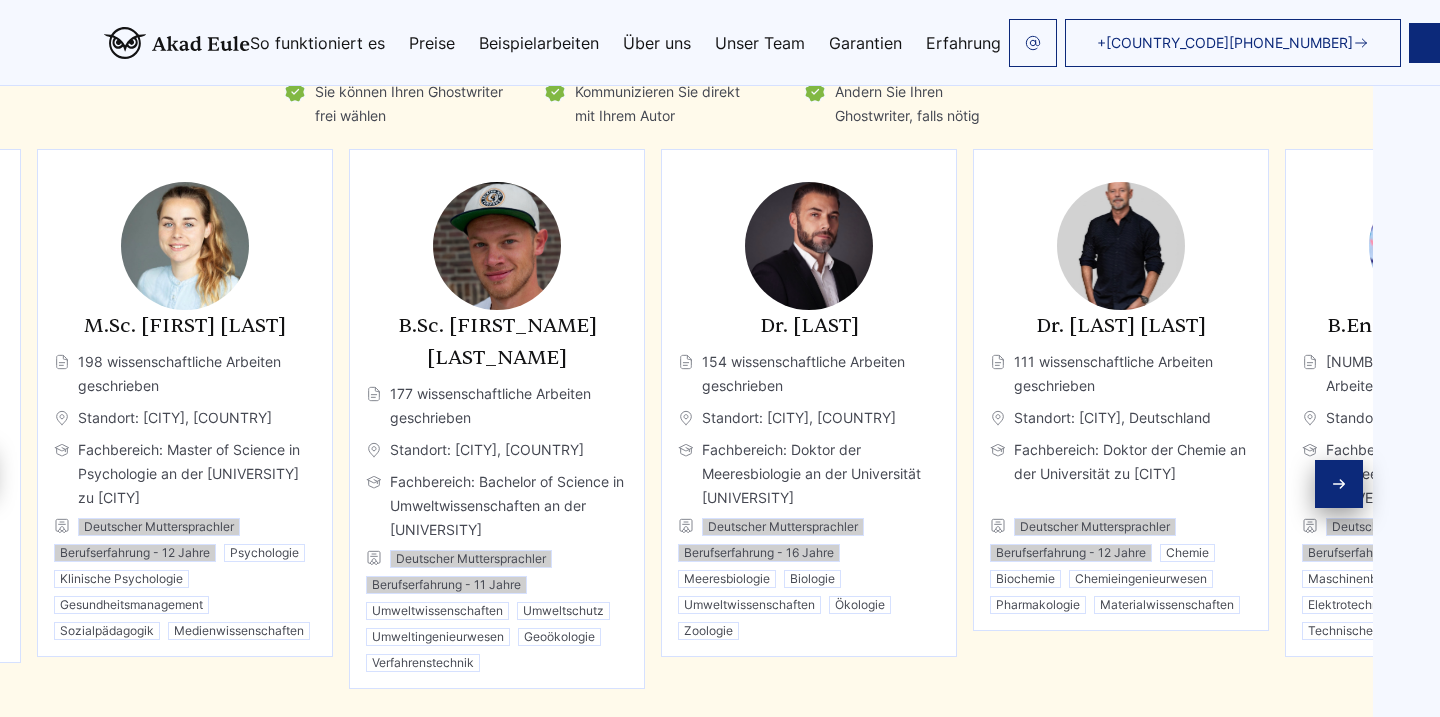 click at bounding box center [1339, 484] 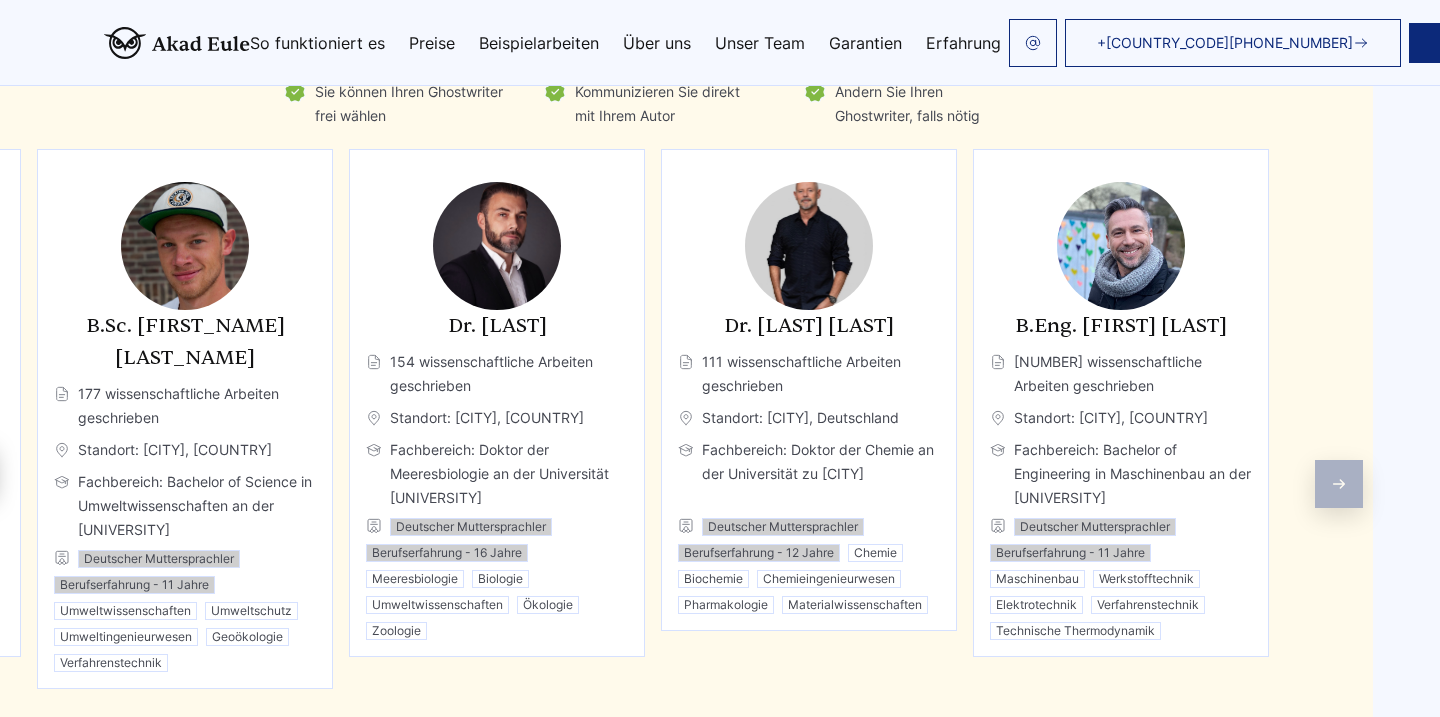 click on "Beispielarbeiten" at bounding box center (539, 43) 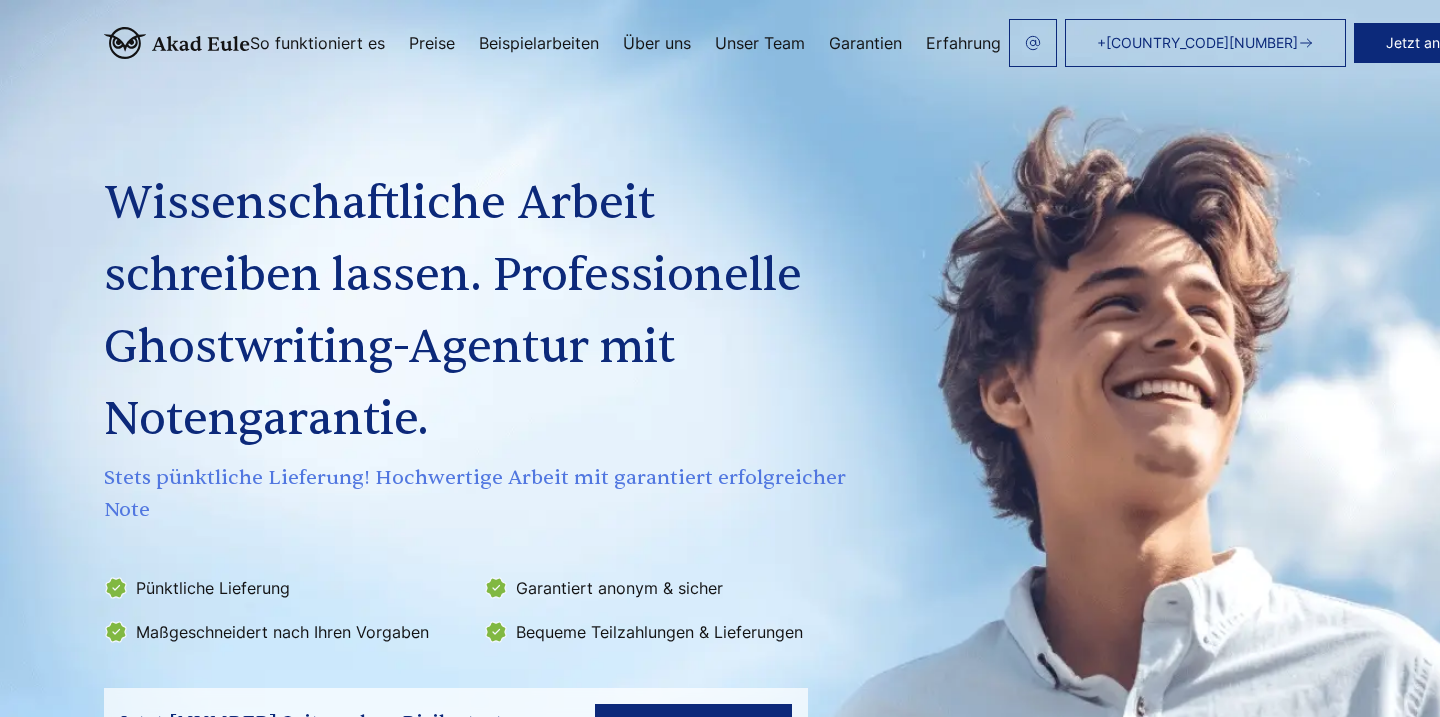 scroll, scrollTop: 0, scrollLeft: 0, axis: both 